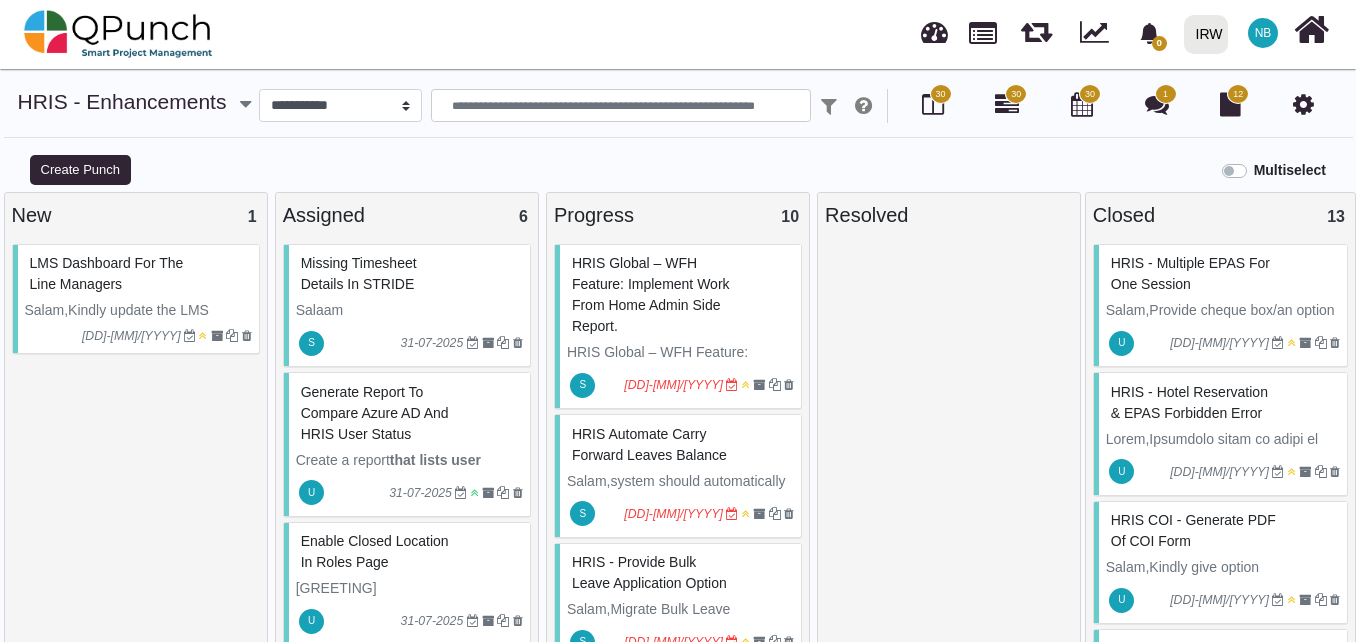 select on "*******" 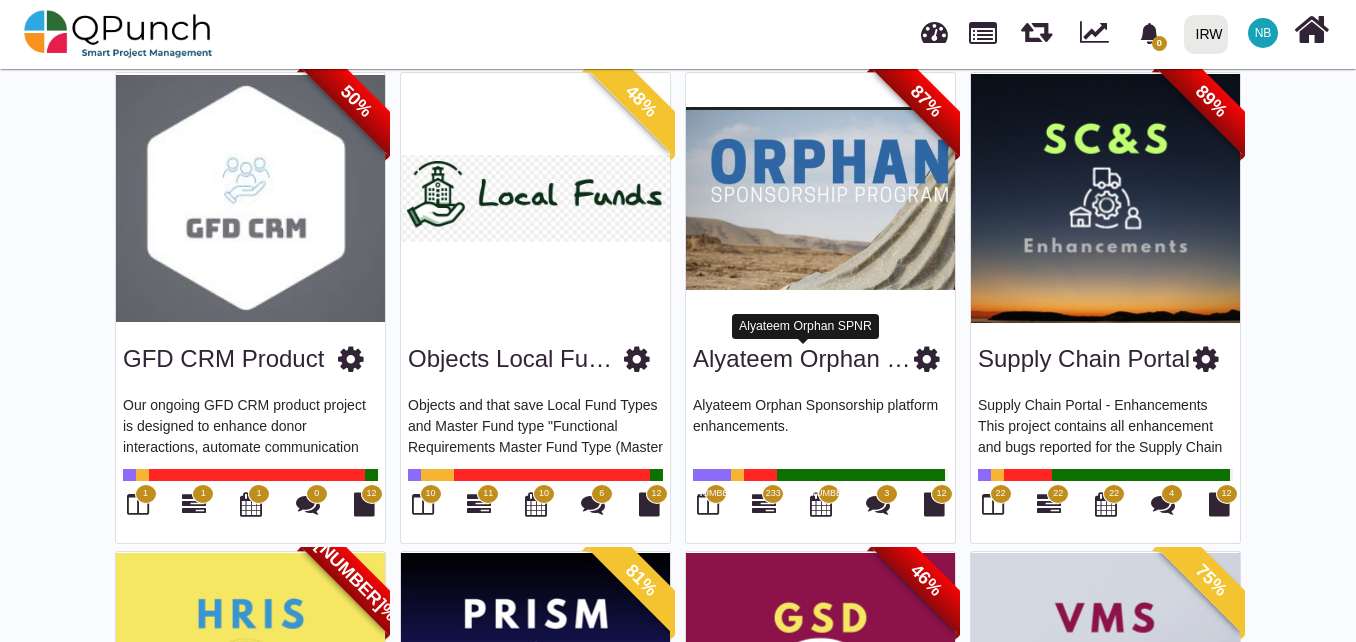 scroll, scrollTop: 100, scrollLeft: 0, axis: vertical 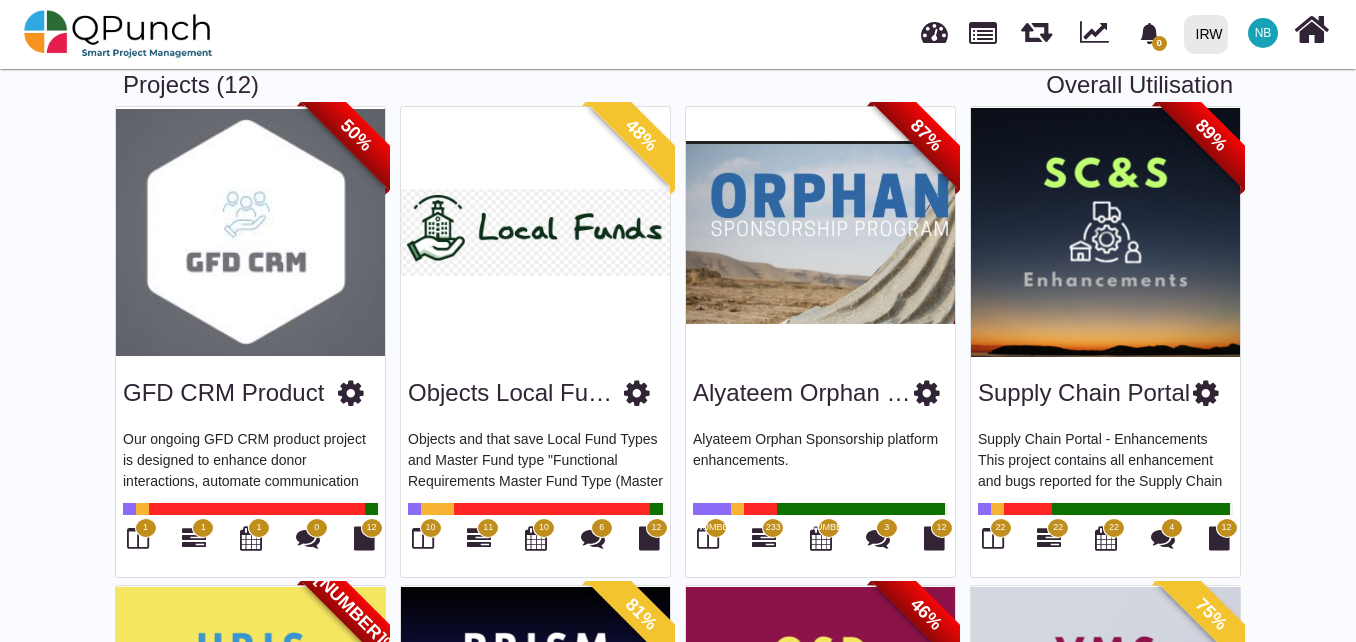 click at bounding box center [1105, 232] 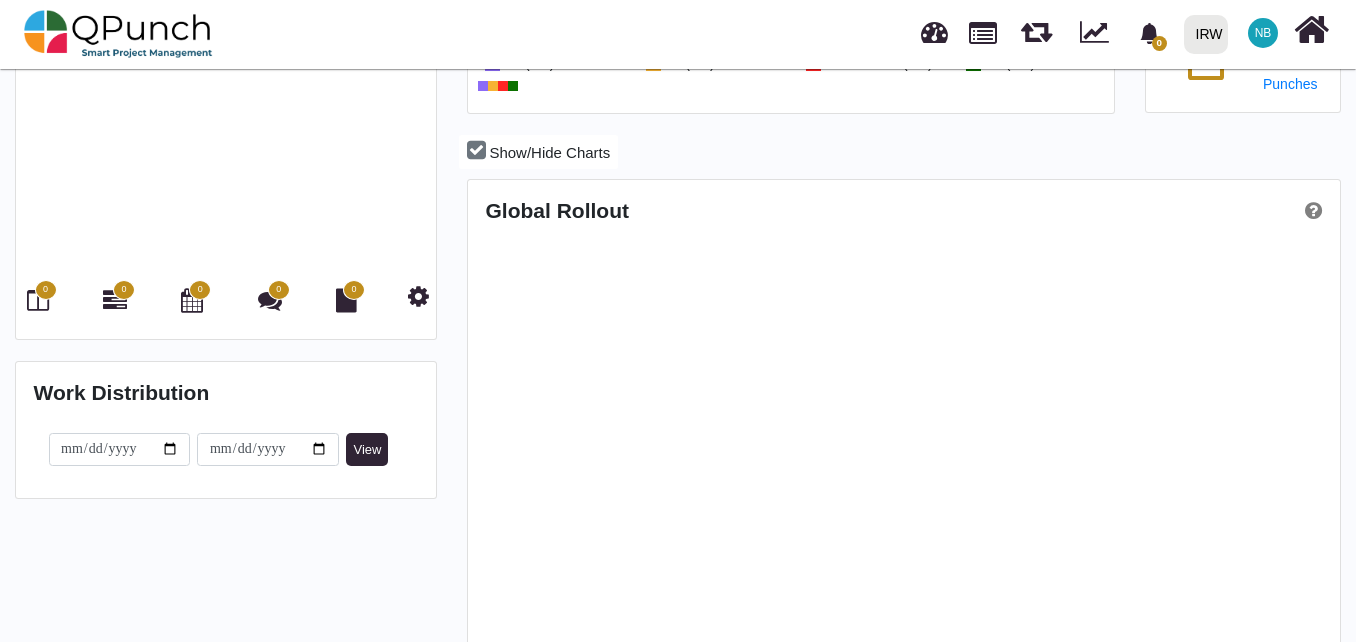 scroll, scrollTop: 0, scrollLeft: 0, axis: both 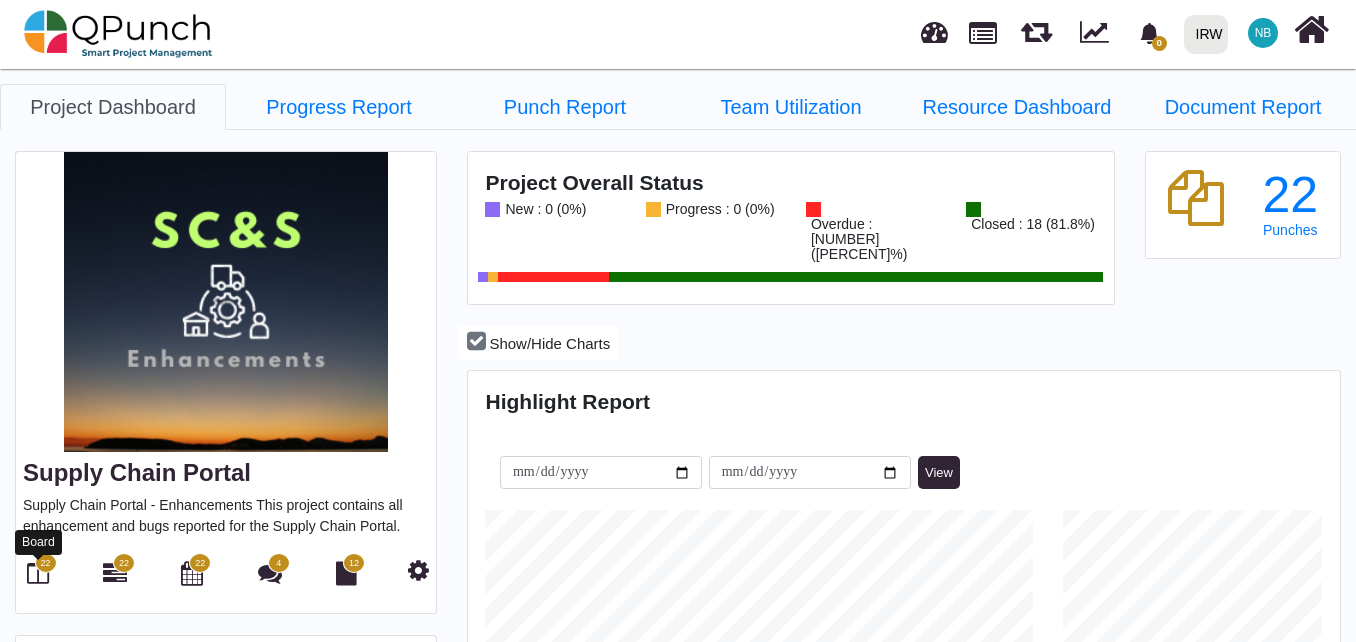 click at bounding box center [38, 573] 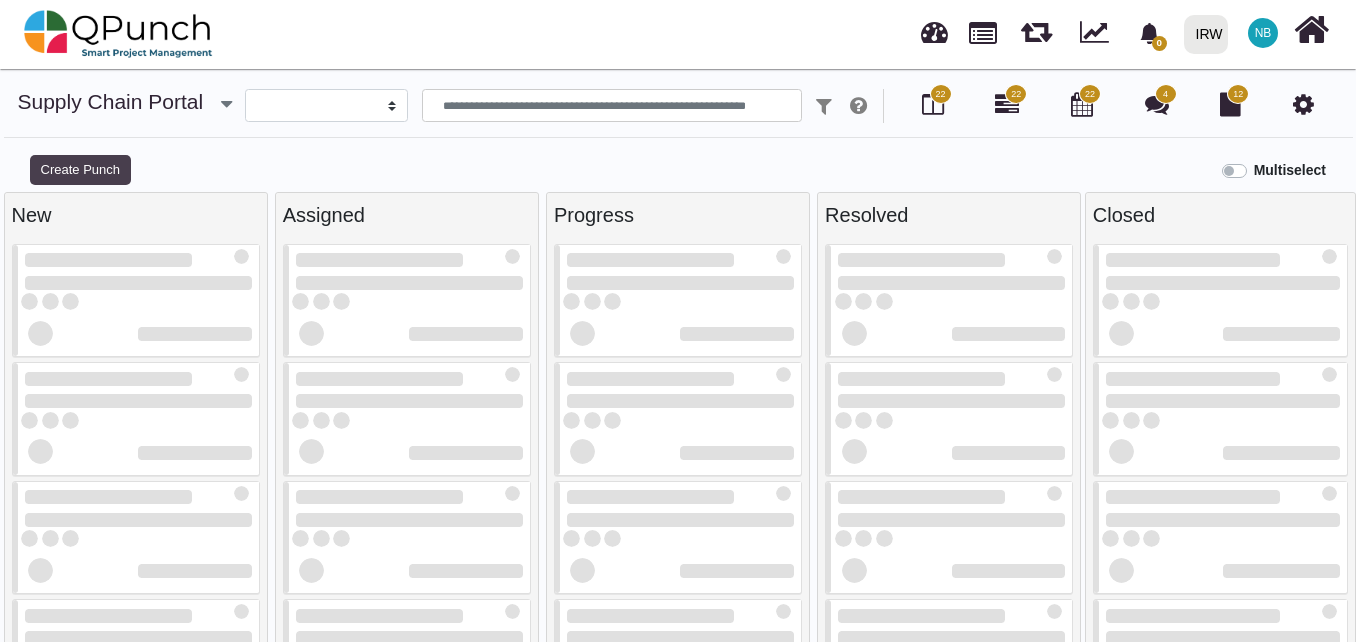 click on "Create Punch" at bounding box center [80, 170] 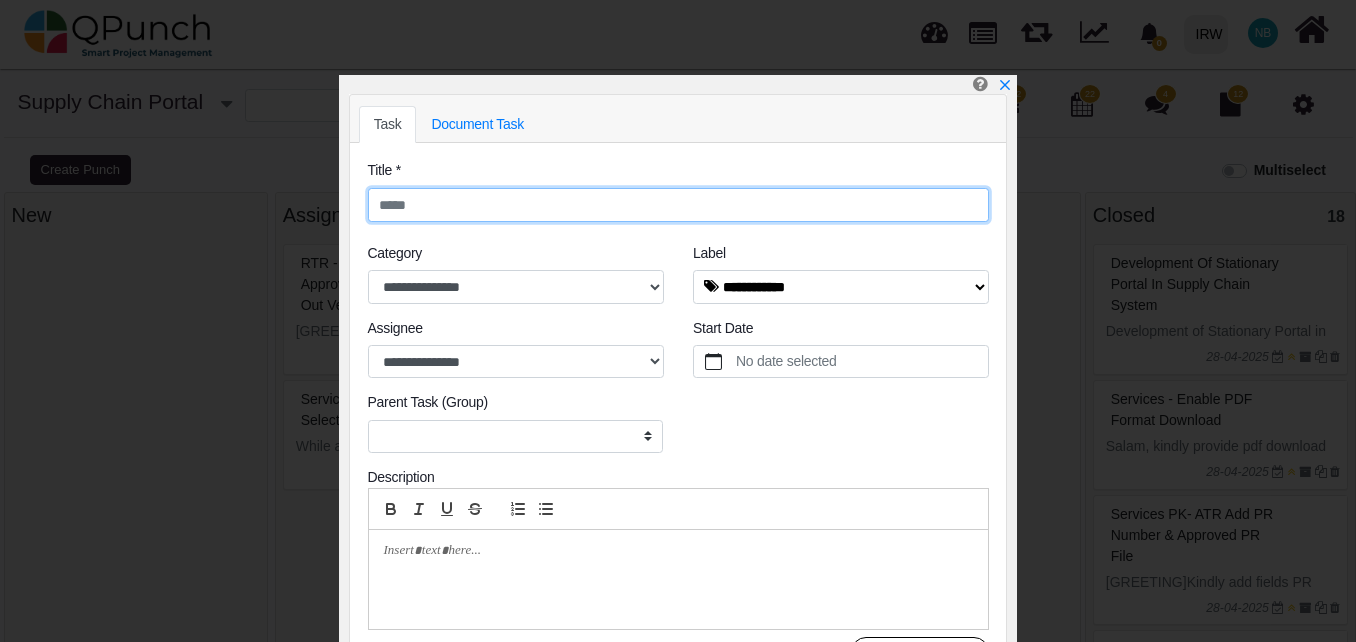 click at bounding box center [678, 205] 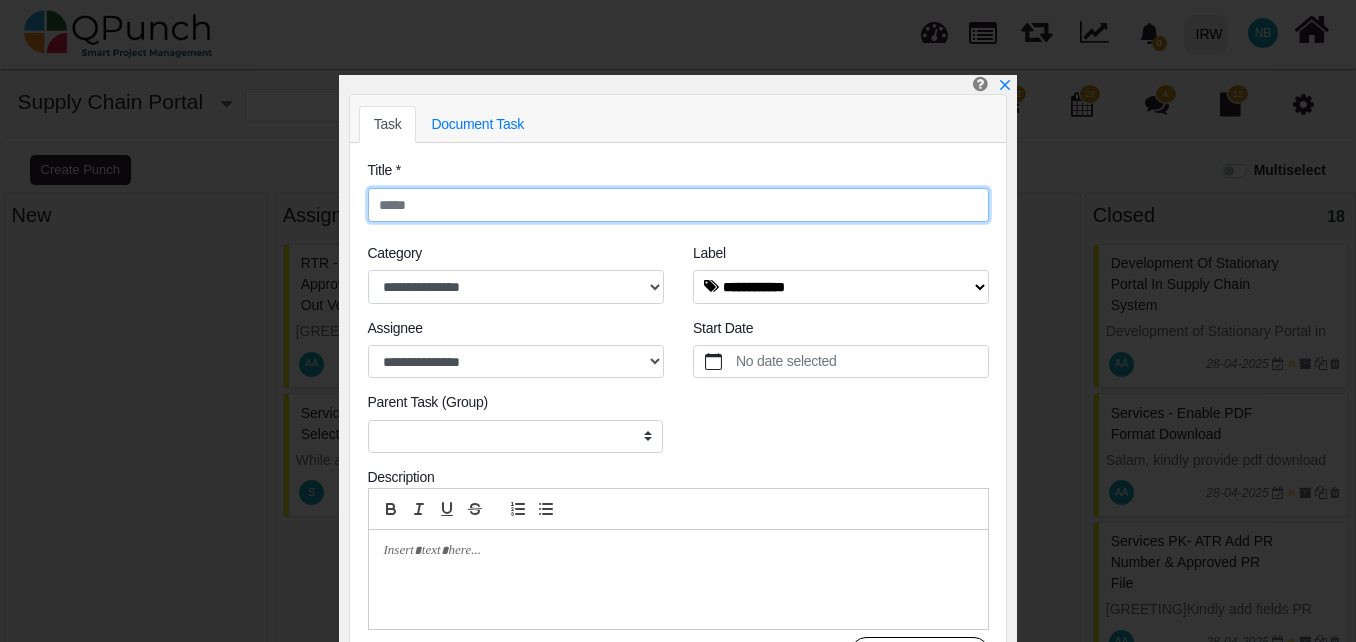 select 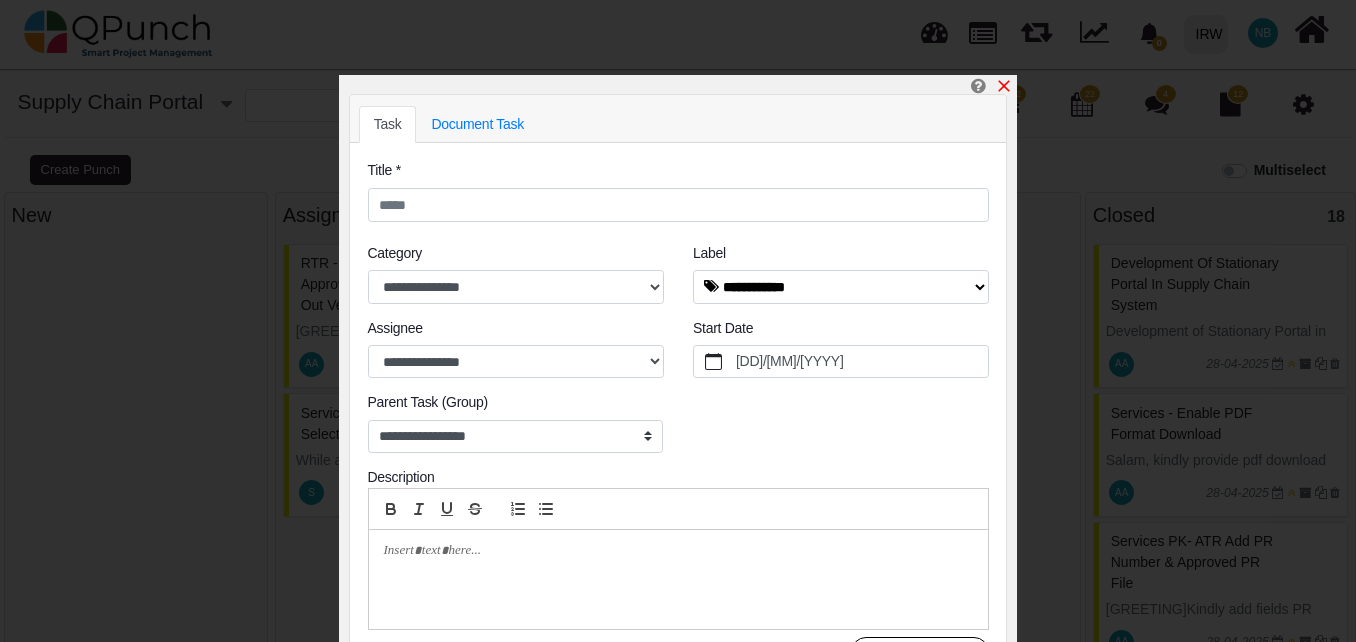 click 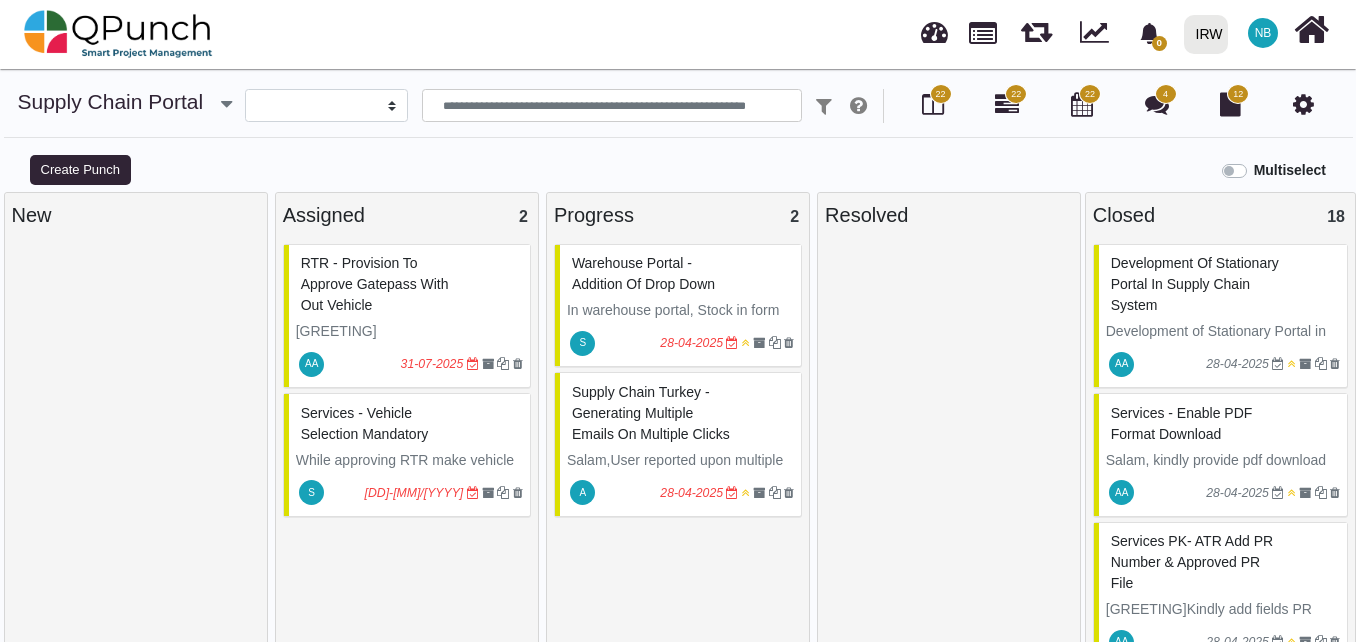 click on "RTR - Provision to approve gatepass with out vehicle" at bounding box center (409, 284) 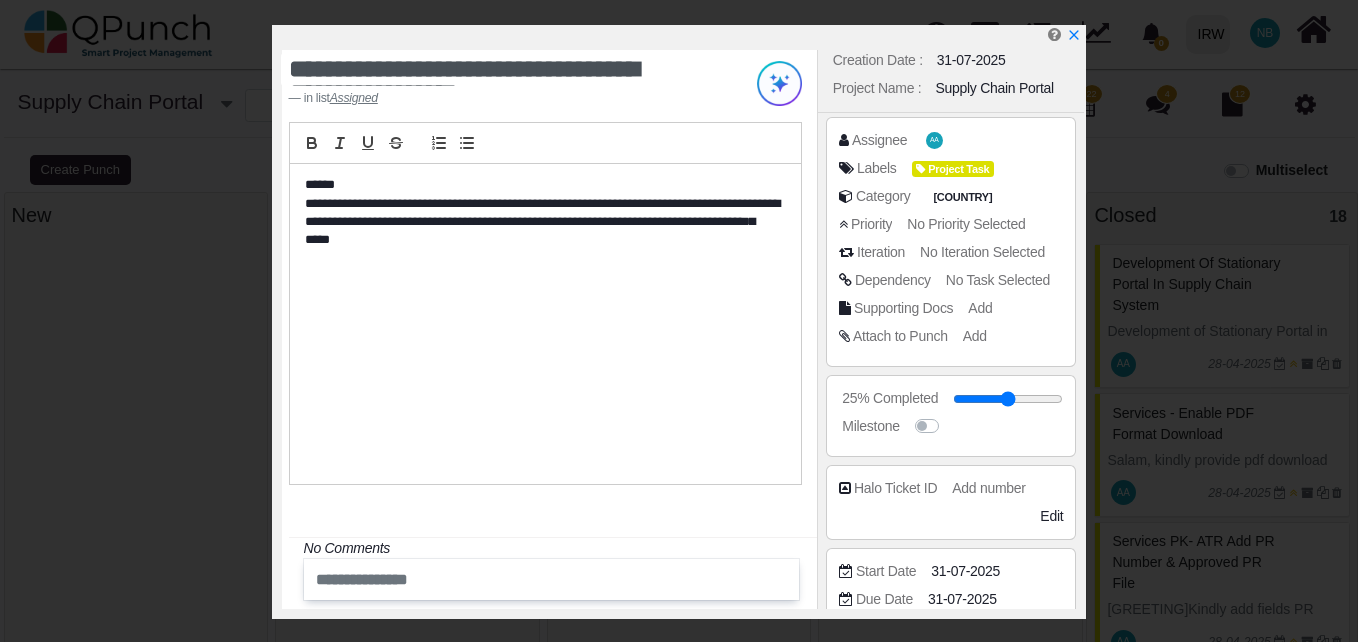 scroll, scrollTop: 300, scrollLeft: 0, axis: vertical 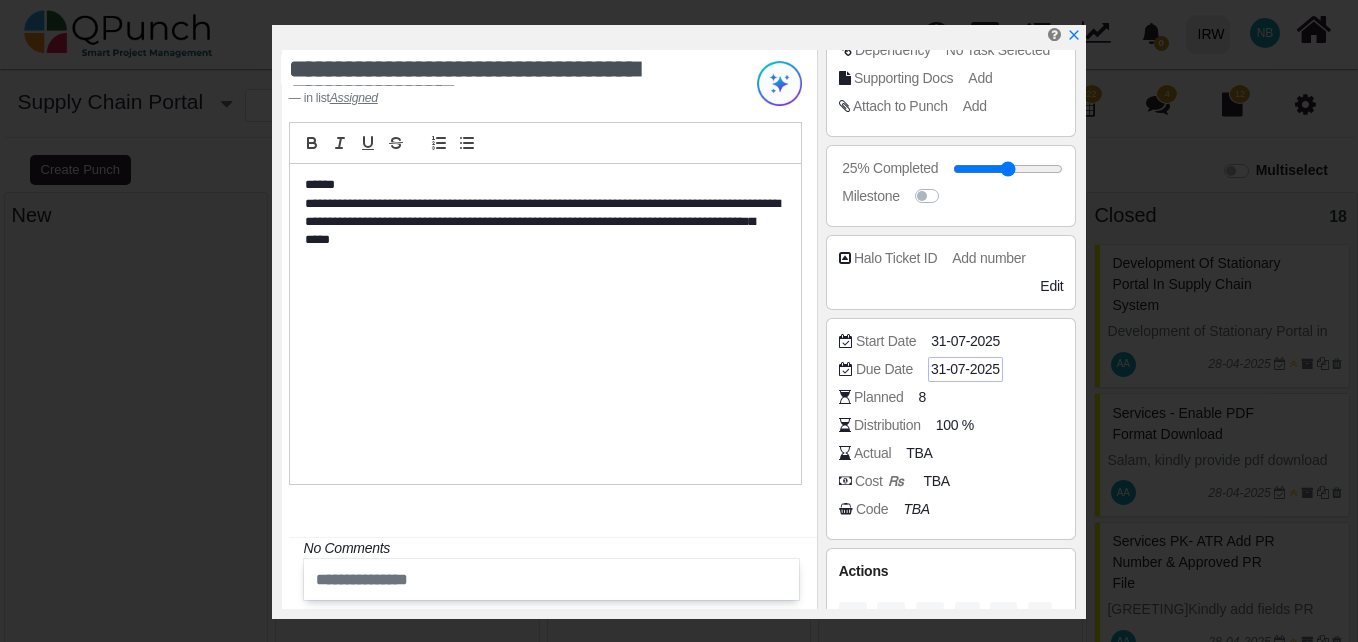 click on "31-07-2025" at bounding box center (965, 369) 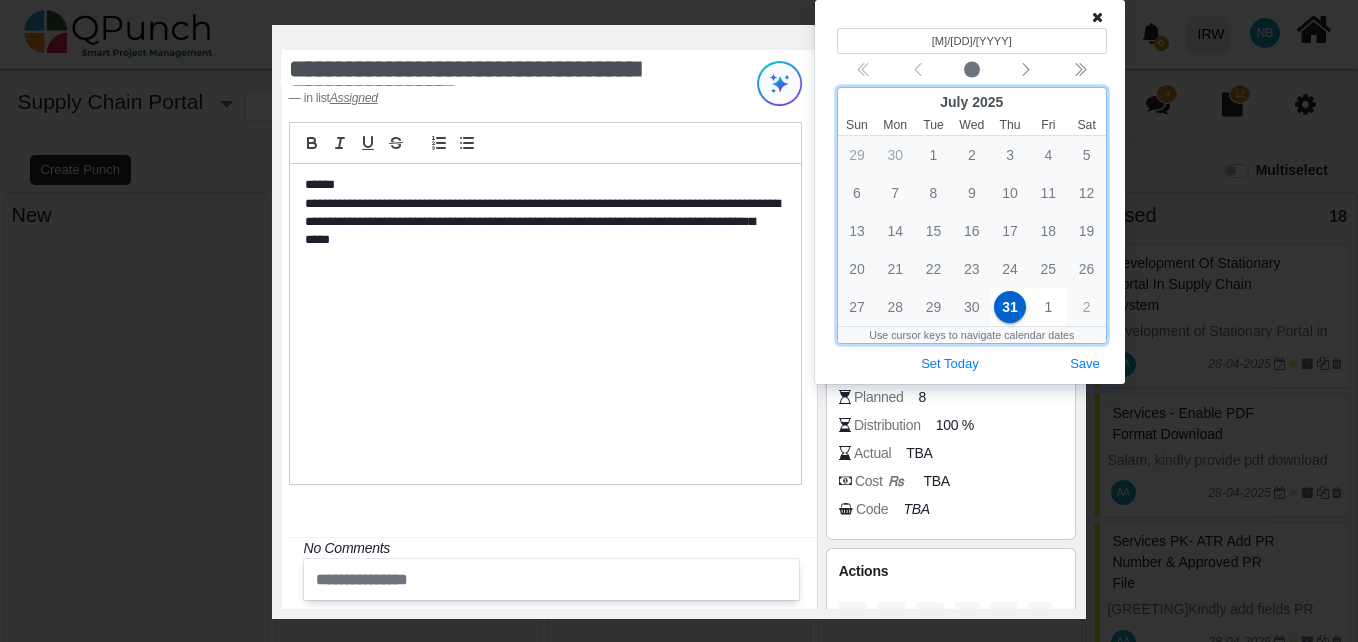 click on "1" at bounding box center (1048, 307) 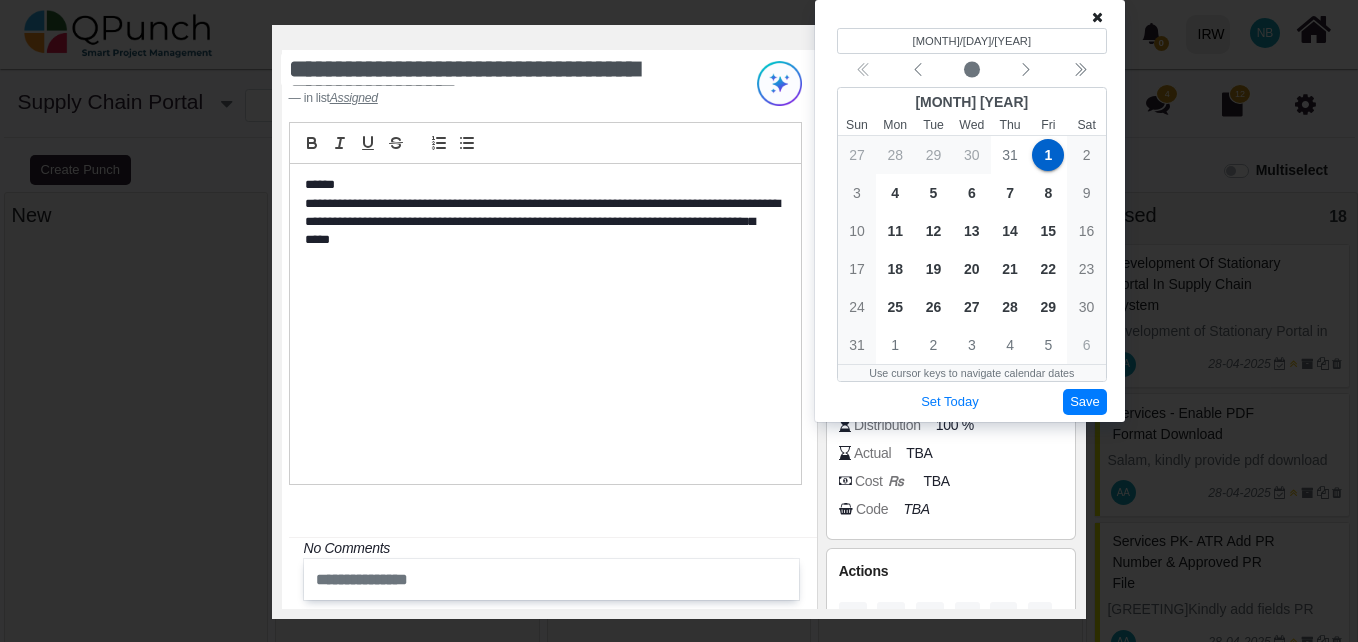 click on "Save" at bounding box center (1085, 402) 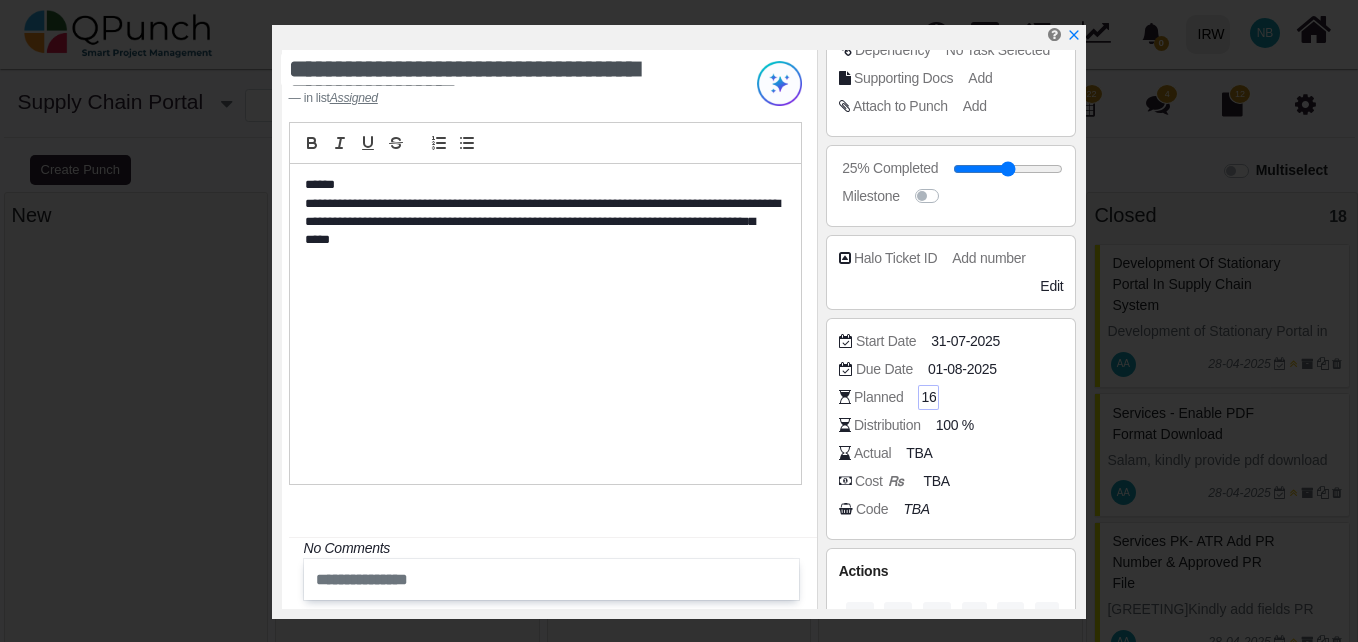click on "16" at bounding box center [928, 397] 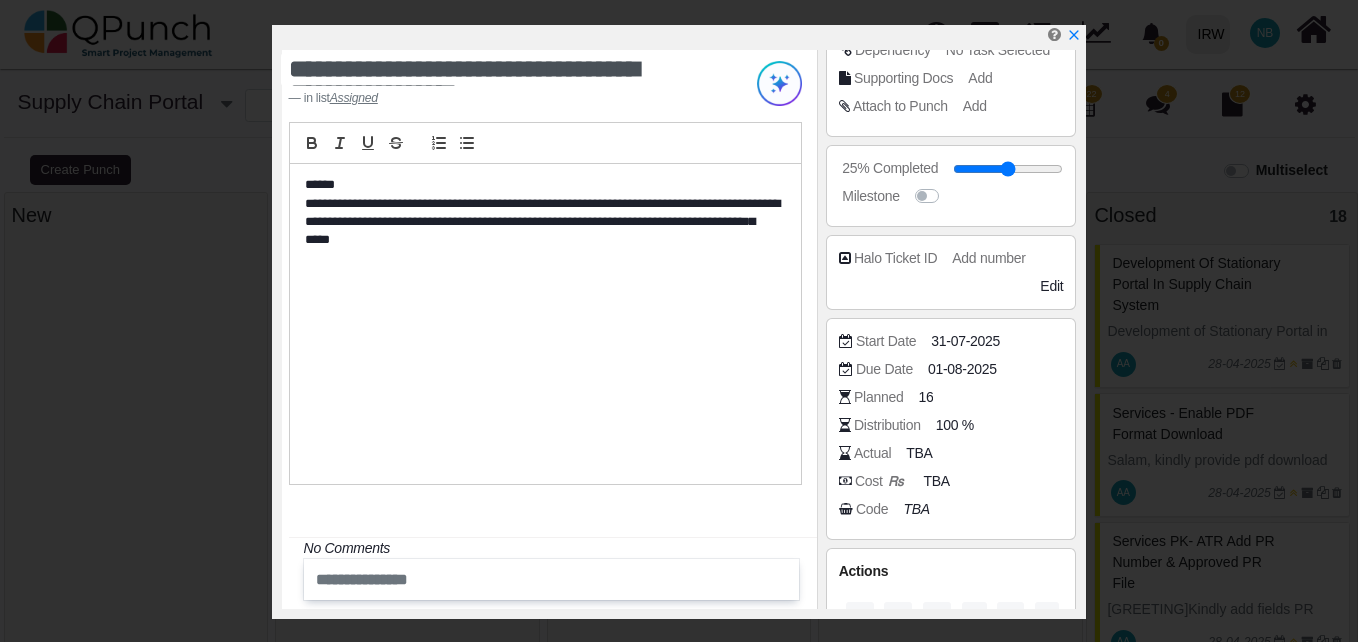 click on "Planned" at bounding box center [878, 397] 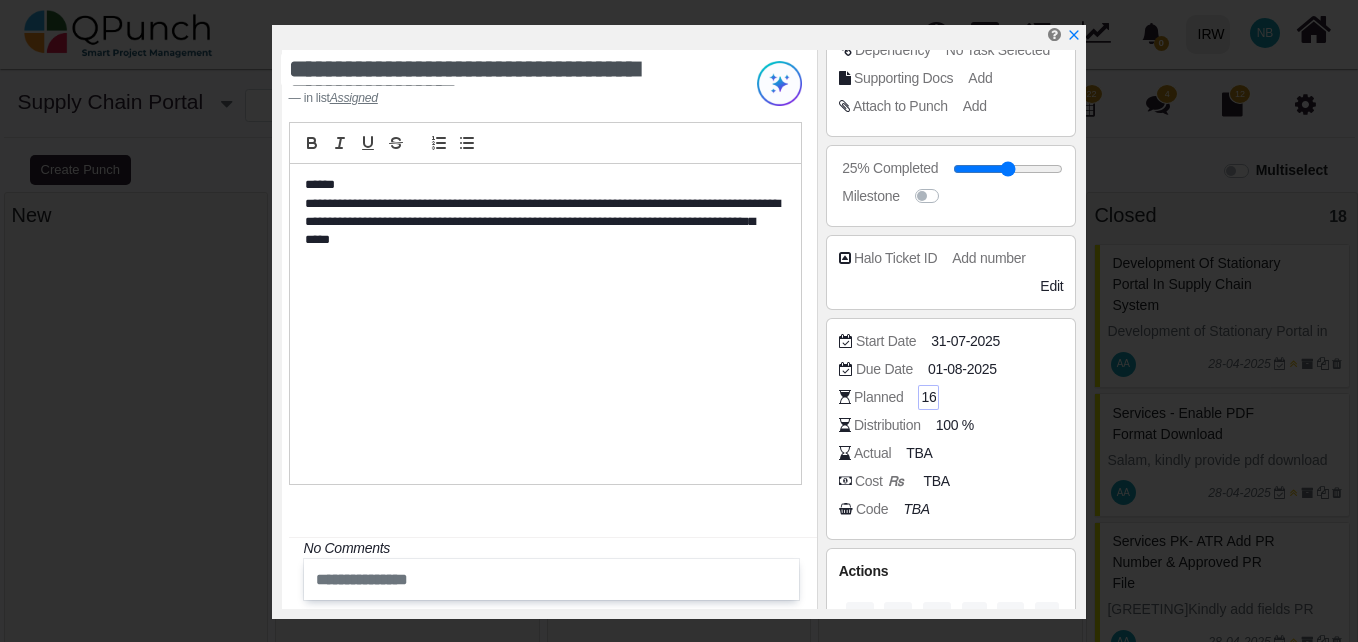 click on "16" at bounding box center [928, 397] 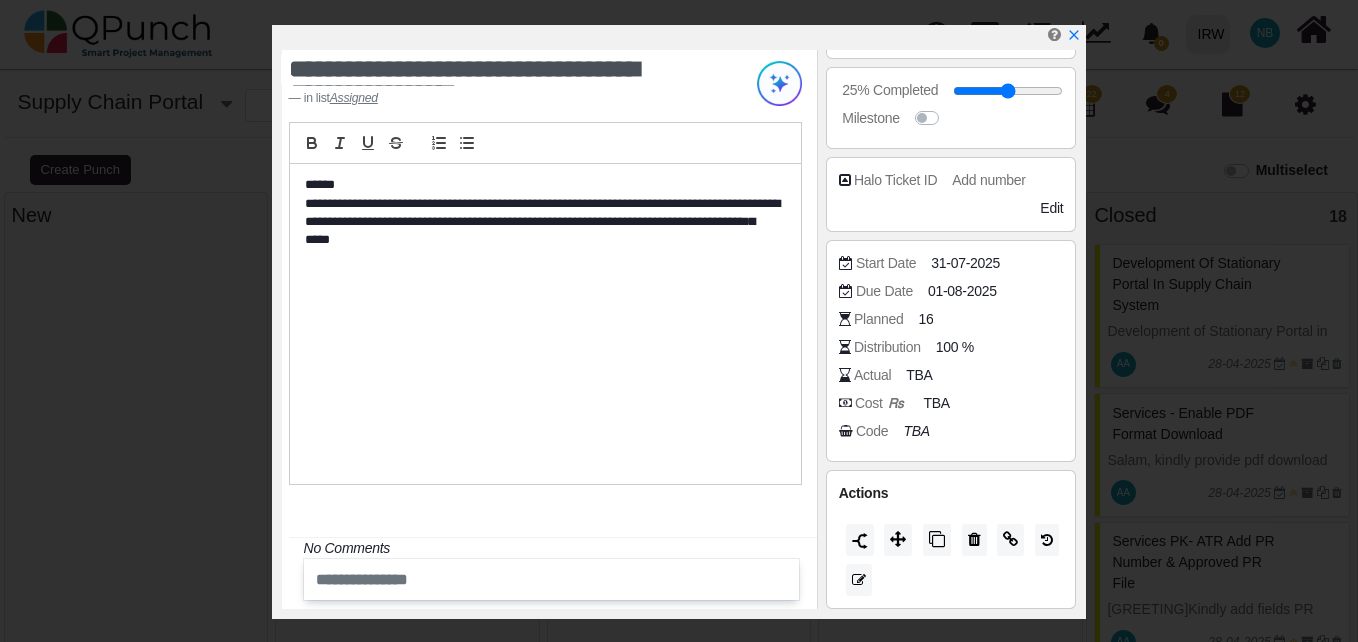 scroll, scrollTop: 382, scrollLeft: 0, axis: vertical 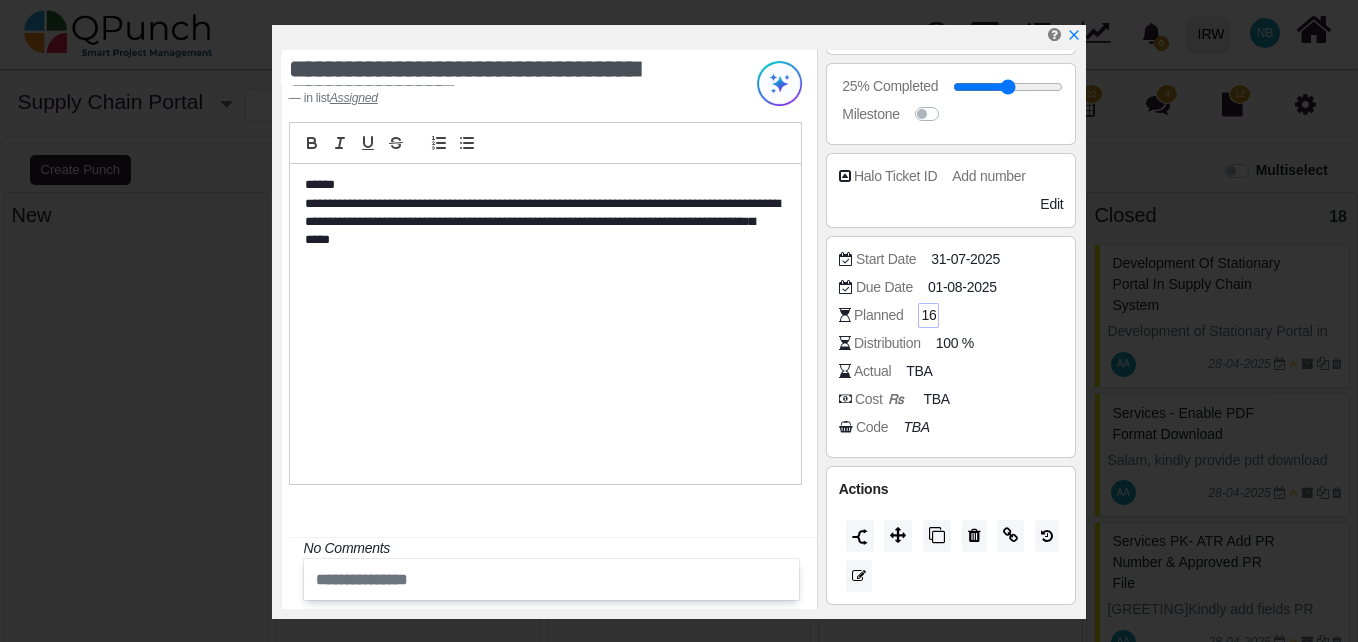 click on "16" at bounding box center [928, 315] 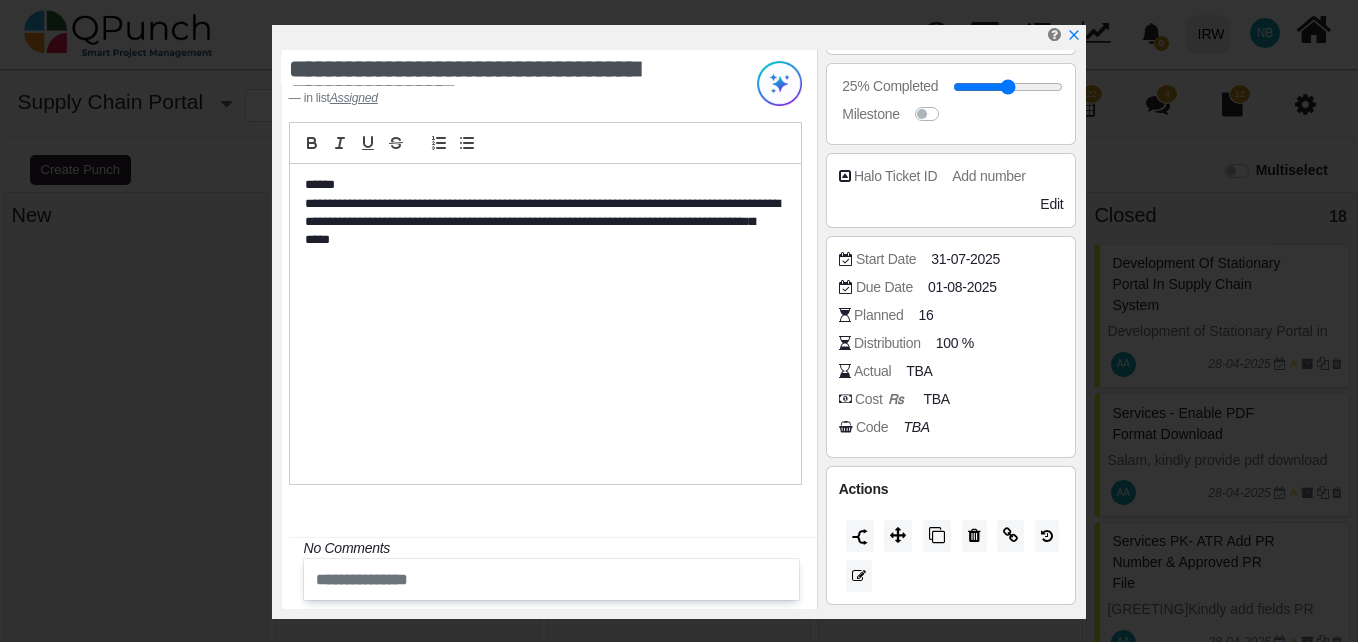 drag, startPoint x: 918, startPoint y: 315, endPoint x: 951, endPoint y: 317, distance: 33.06055 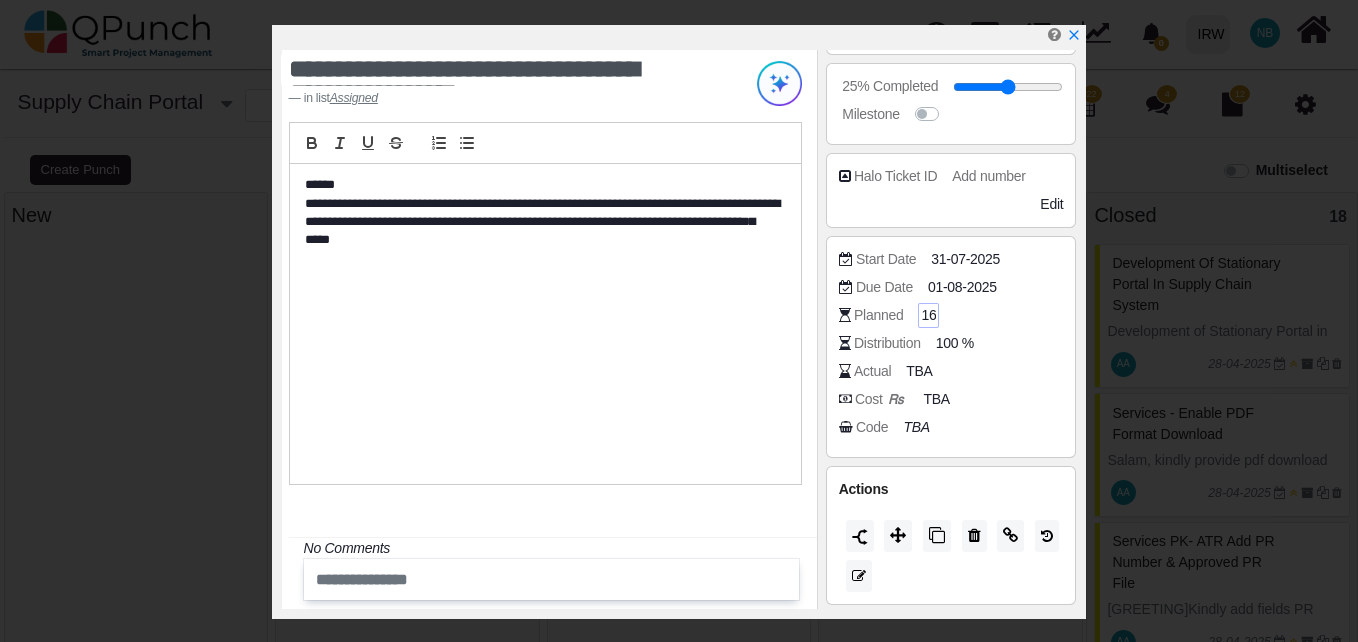 drag, startPoint x: 951, startPoint y: 317, endPoint x: 922, endPoint y: 318, distance: 29.017237 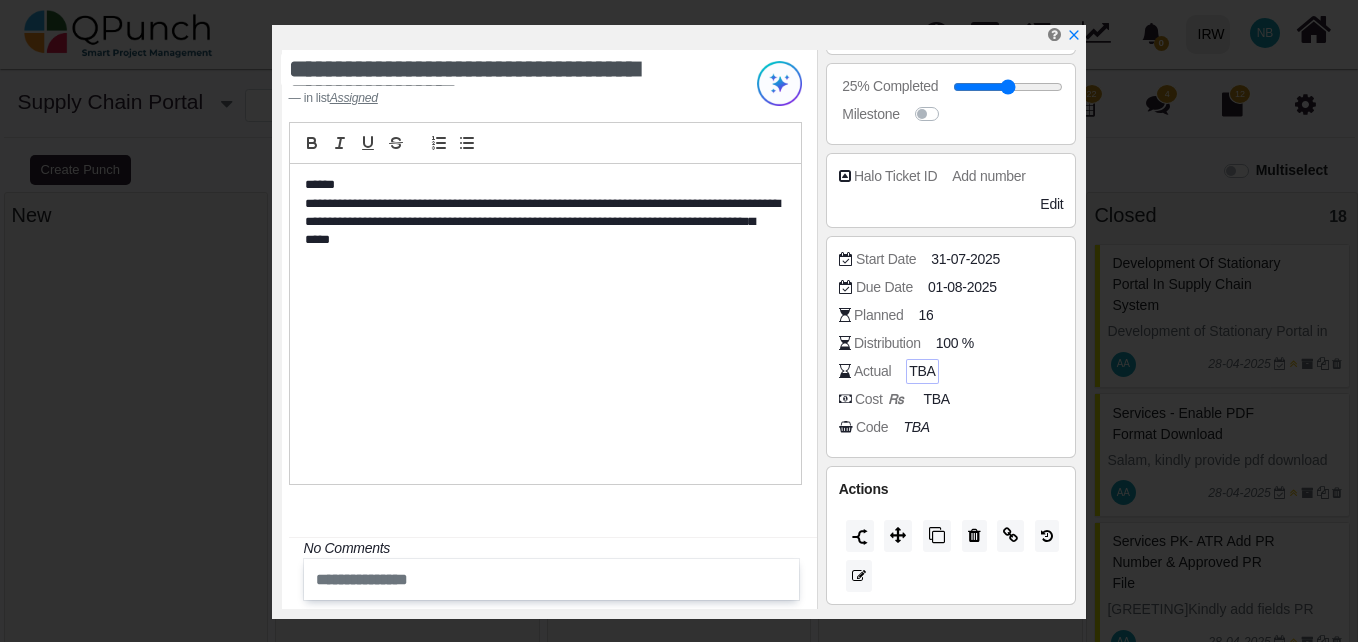 click on "TBA" at bounding box center [922, 371] 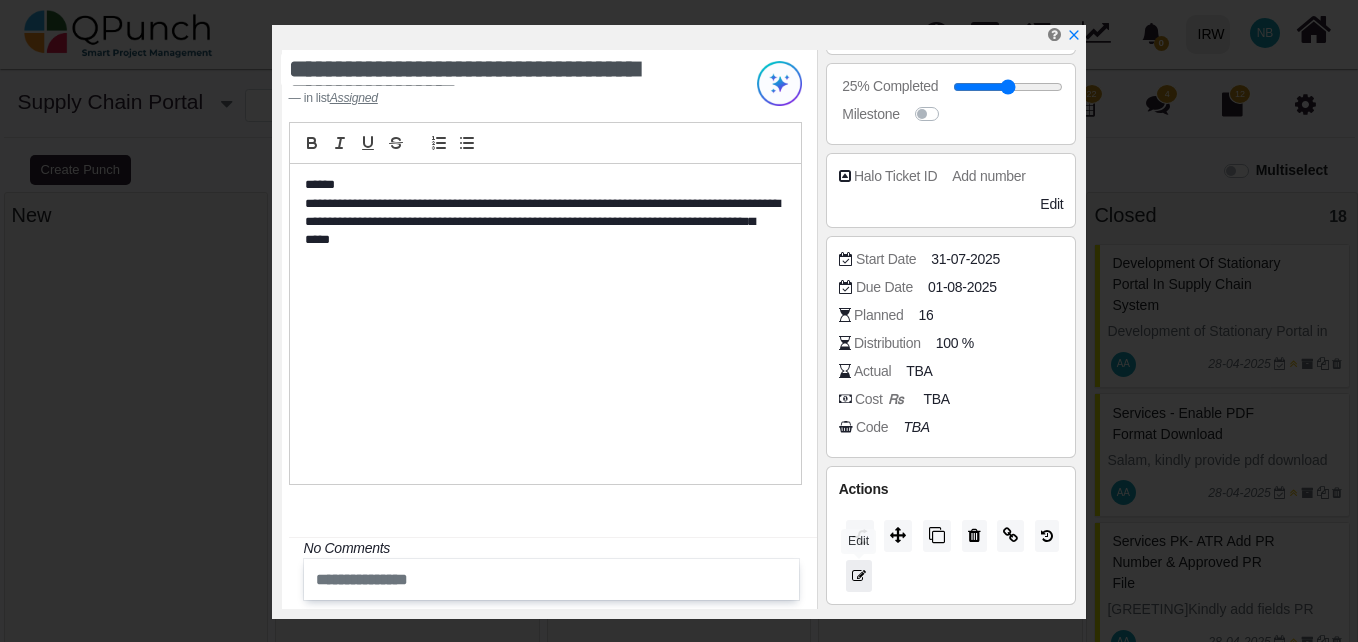 click at bounding box center [859, 576] 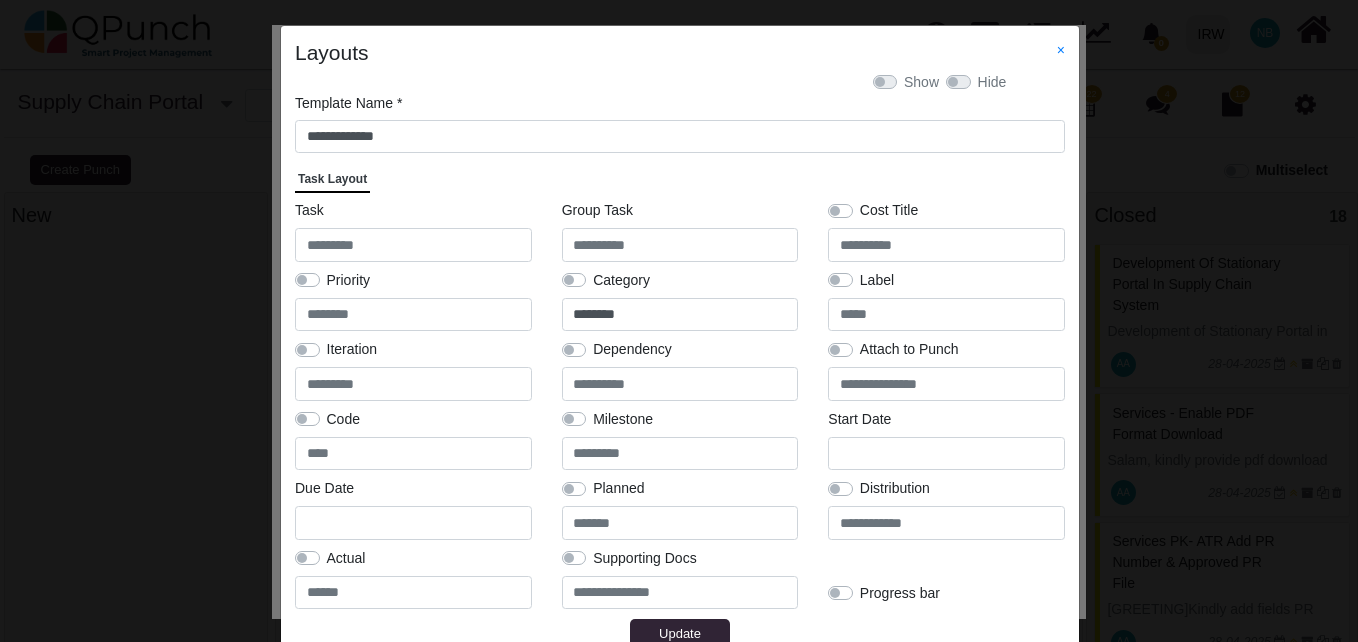 scroll, scrollTop: 46, scrollLeft: 0, axis: vertical 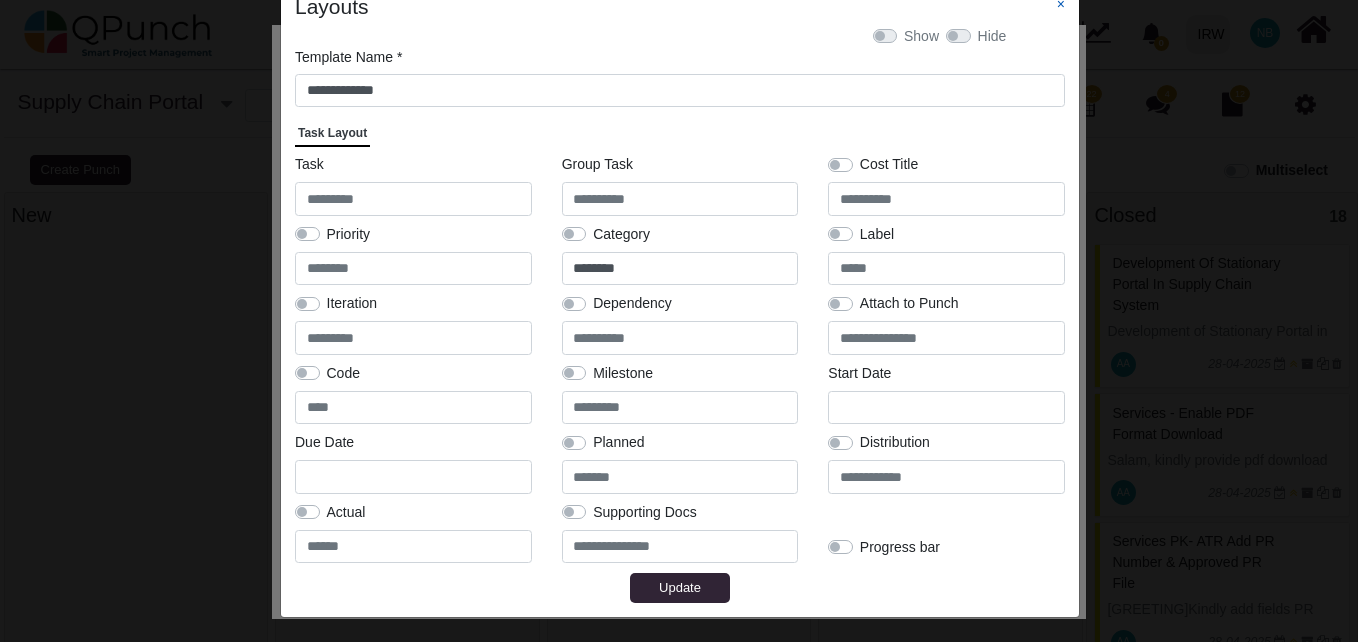click on "×" at bounding box center (1061, 4) 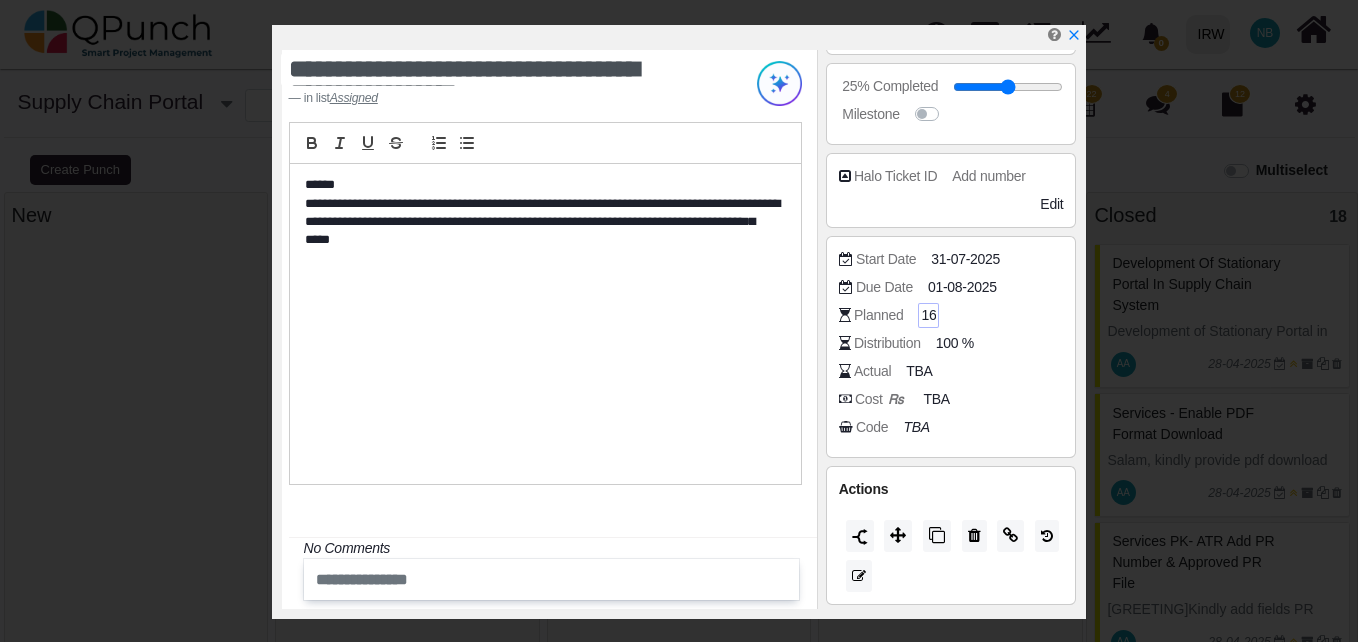 click on "16" at bounding box center [928, 315] 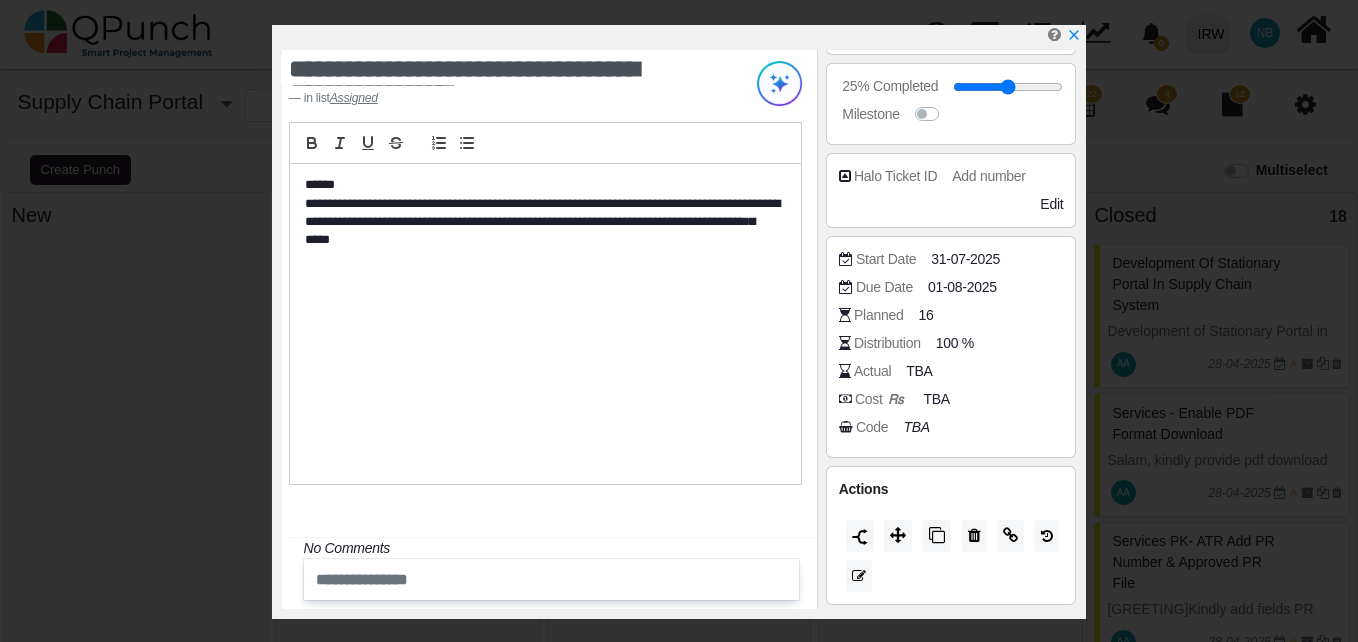 drag, startPoint x: 932, startPoint y: 315, endPoint x: 889, endPoint y: 317, distance: 43.046486 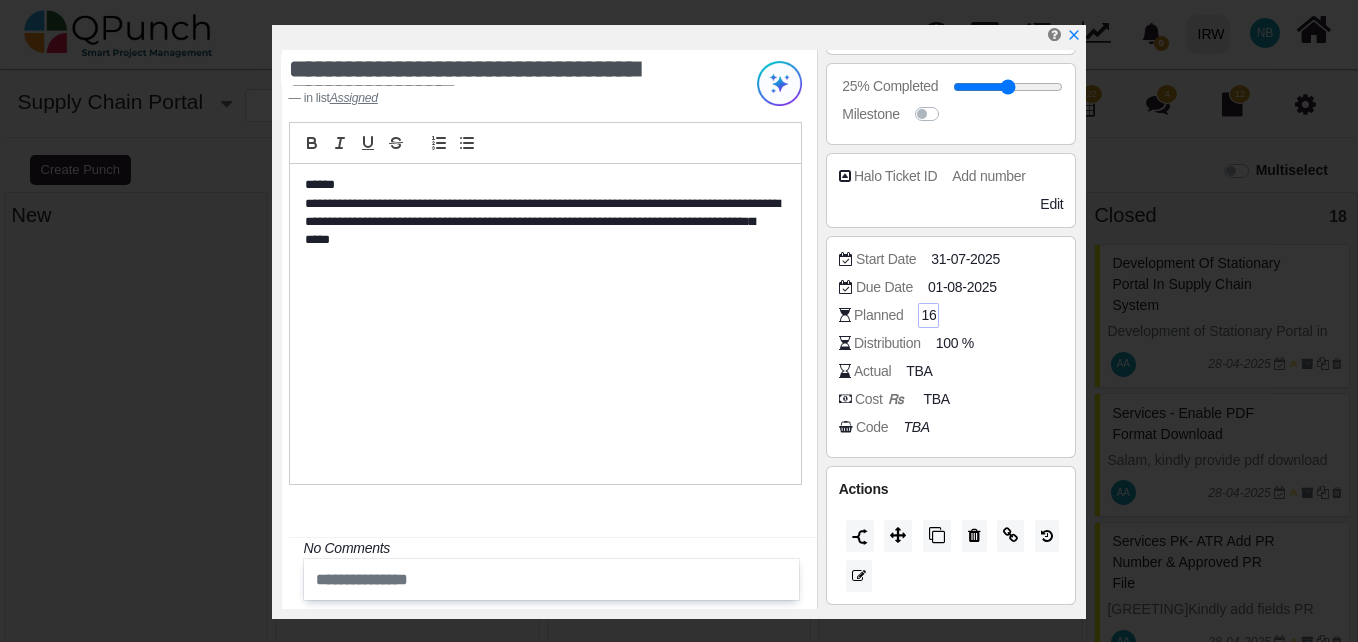 click on "16" at bounding box center [928, 315] 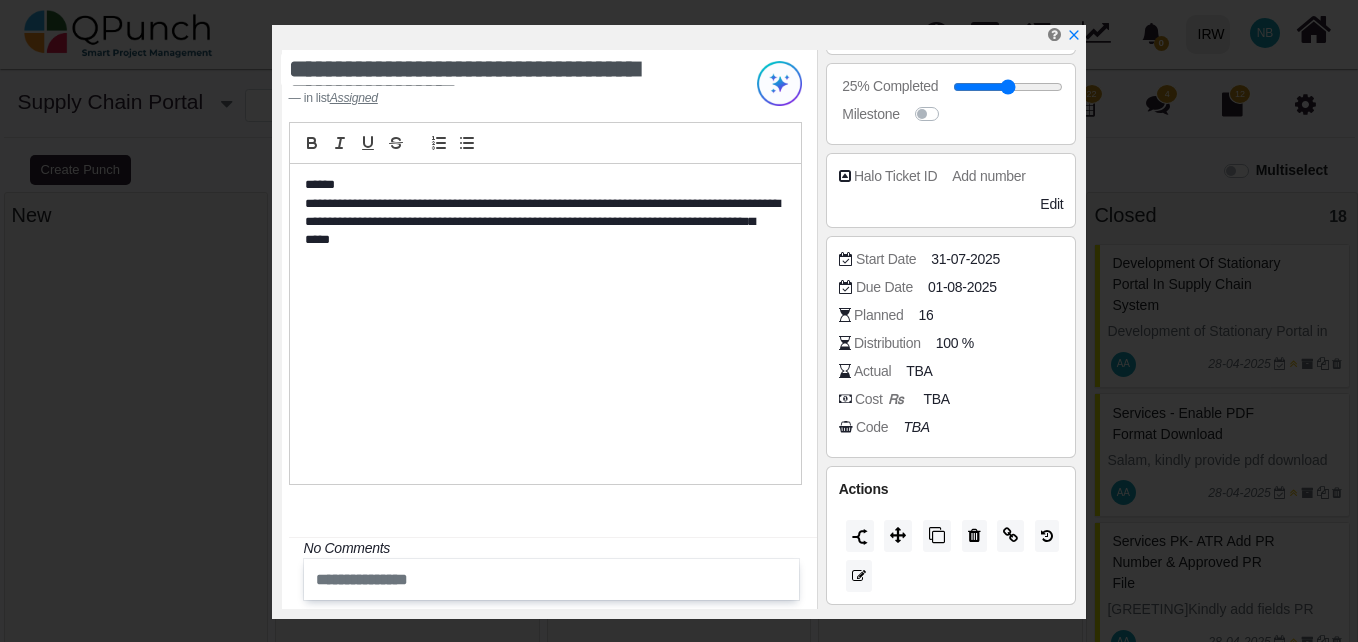 drag, startPoint x: 926, startPoint y: 315, endPoint x: 1023, endPoint y: 300, distance: 98.15294 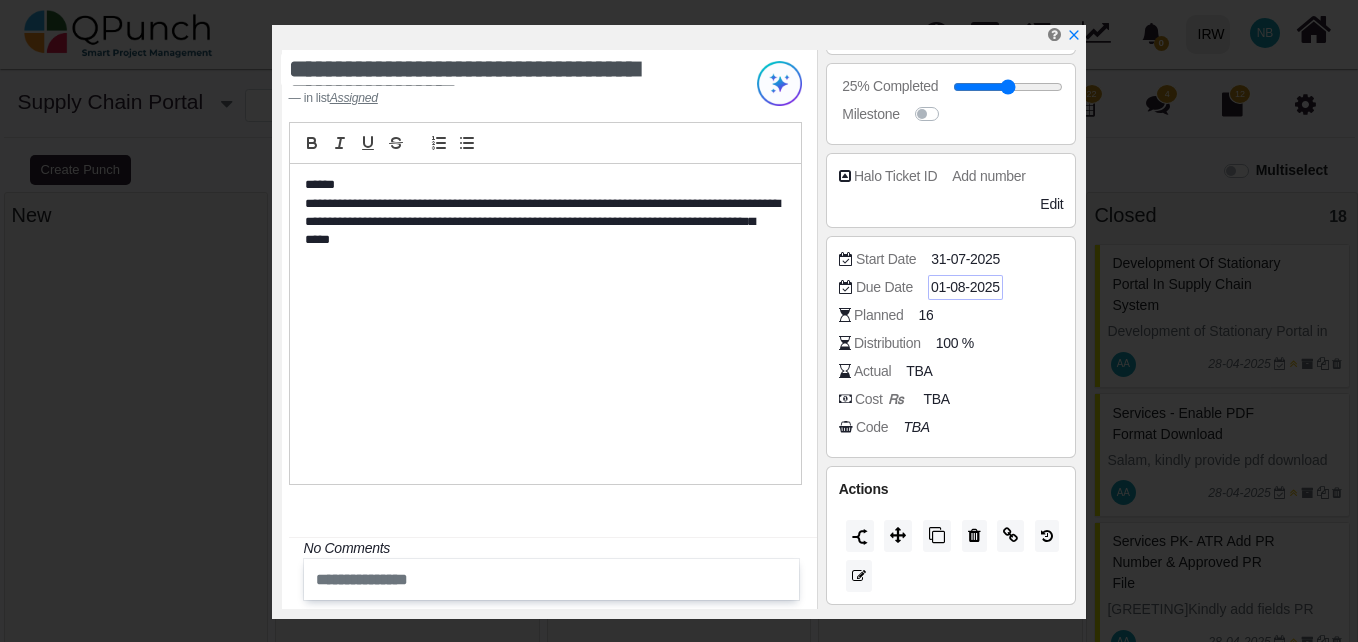 click on "01-08-2025" at bounding box center (965, 287) 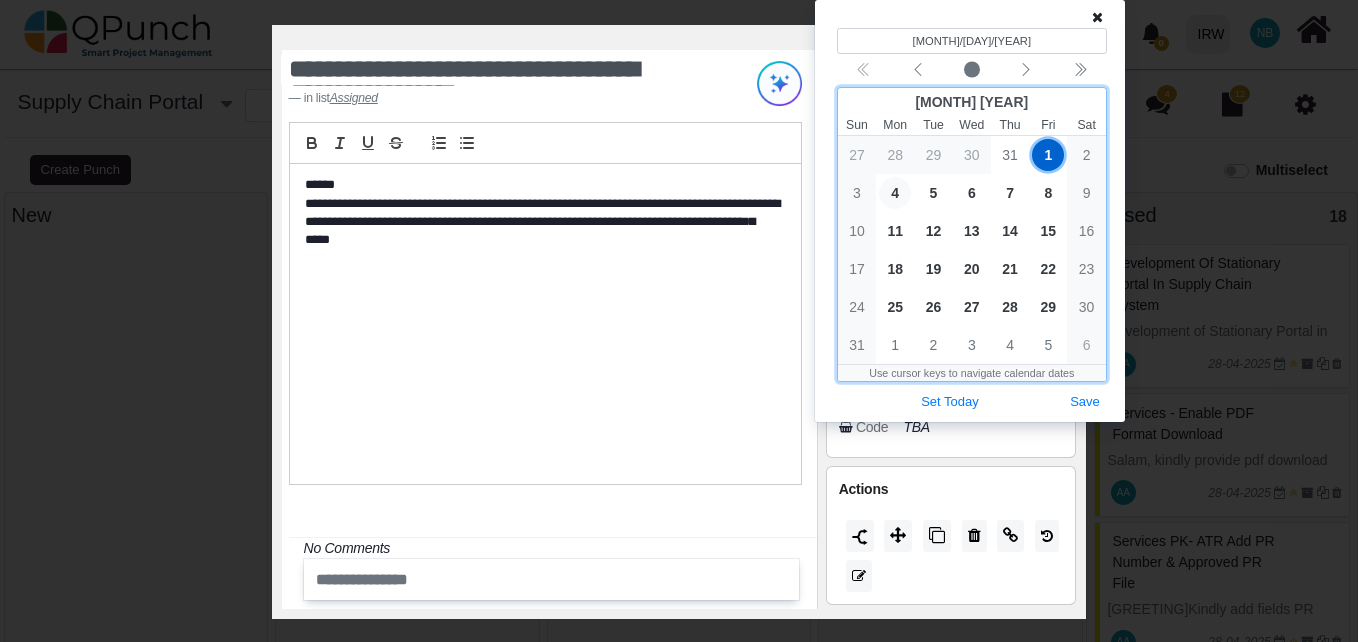 click on "4" at bounding box center [895, 193] 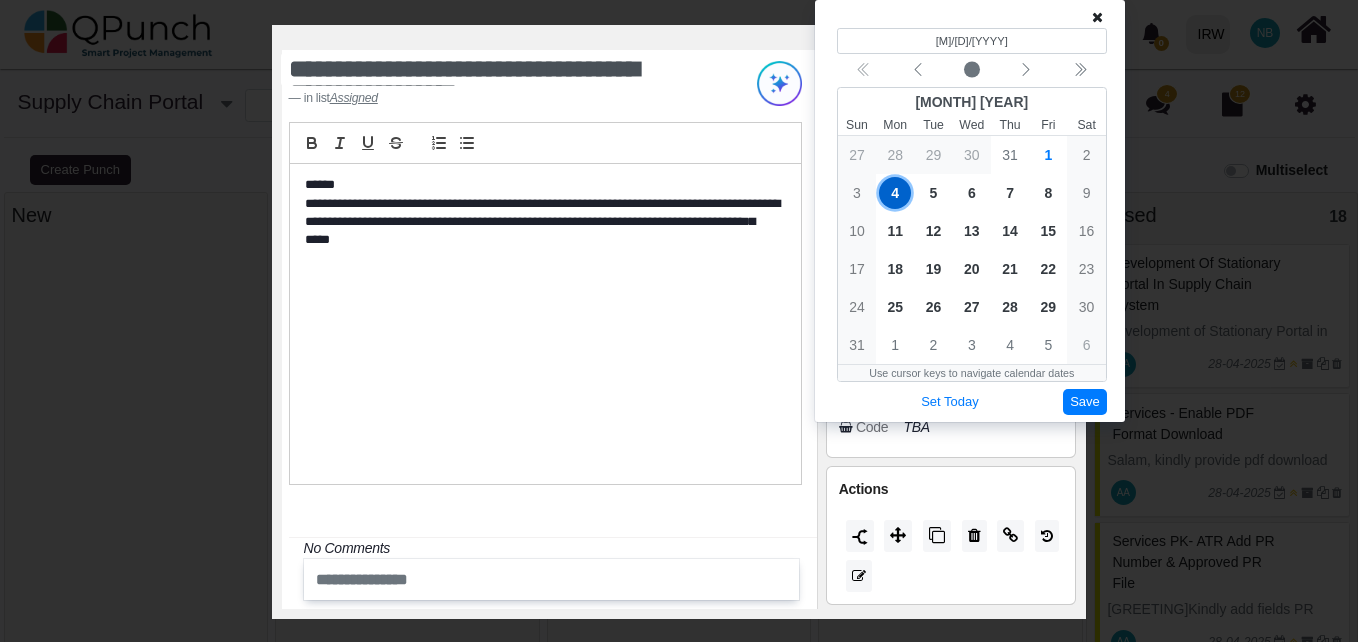 click on "Save" at bounding box center [1085, 402] 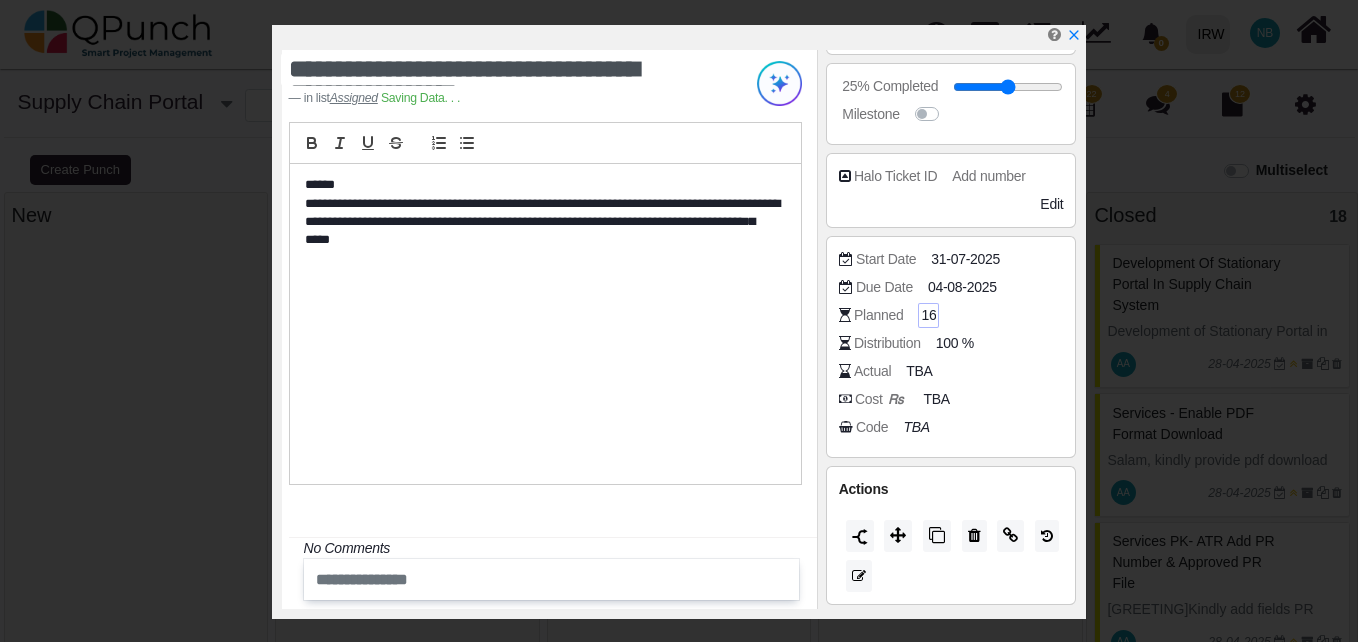 click on "16" at bounding box center (928, 315) 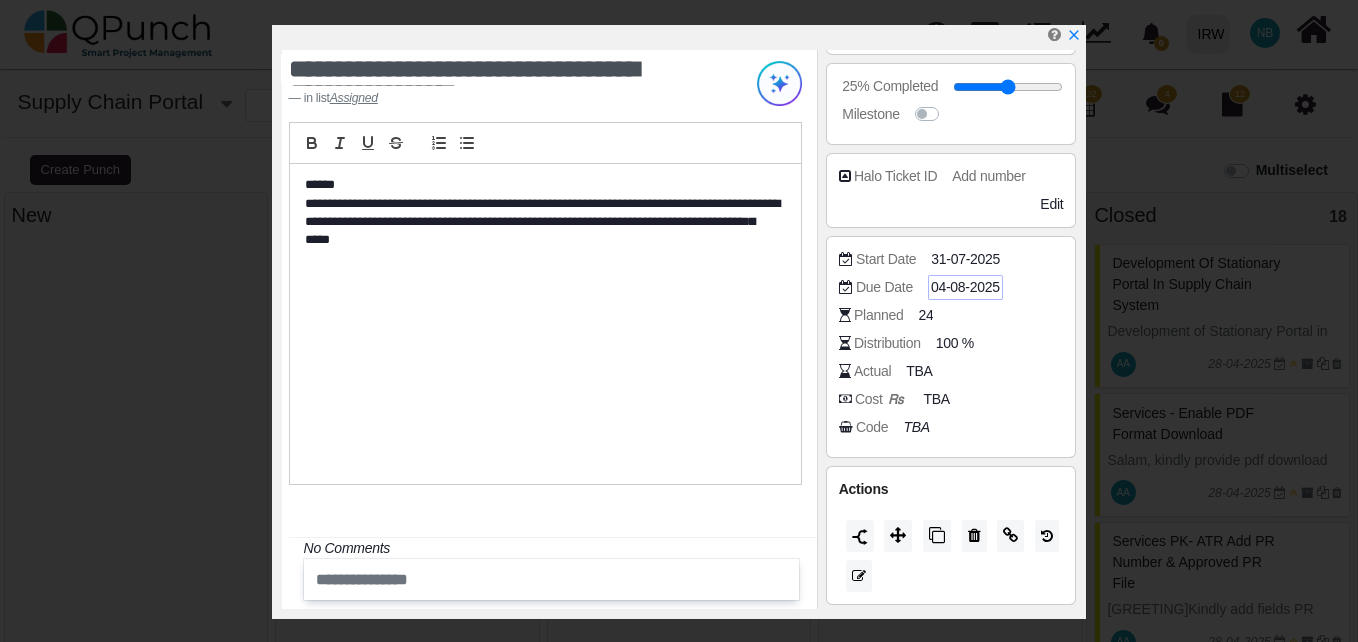 click on "04-08-2025" at bounding box center [965, 287] 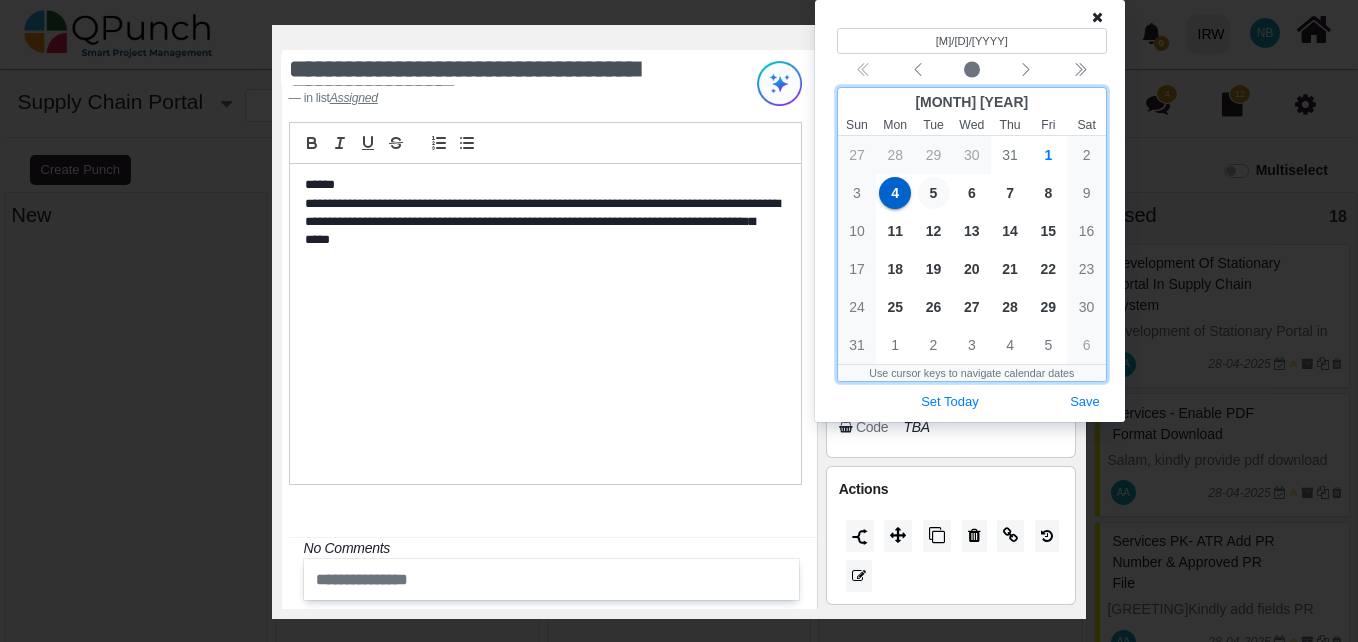 click on "5" at bounding box center [934, 193] 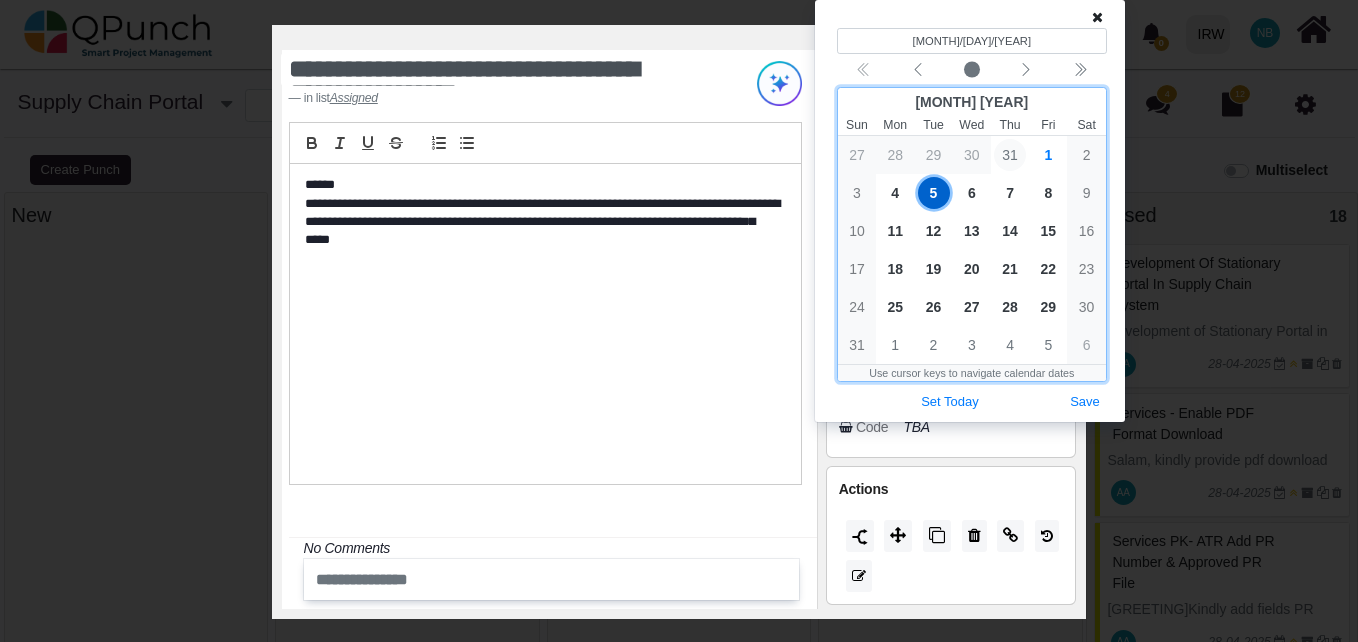 click on "31" at bounding box center [1010, 155] 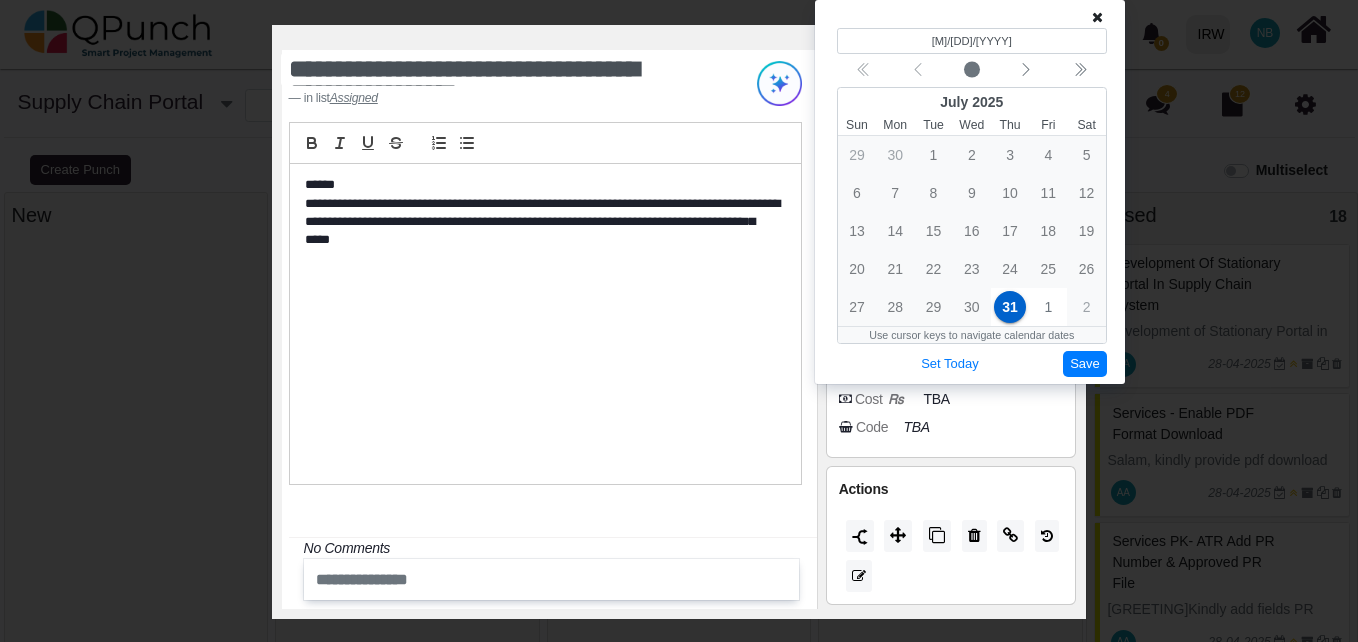 click on "Save" at bounding box center (1085, 364) 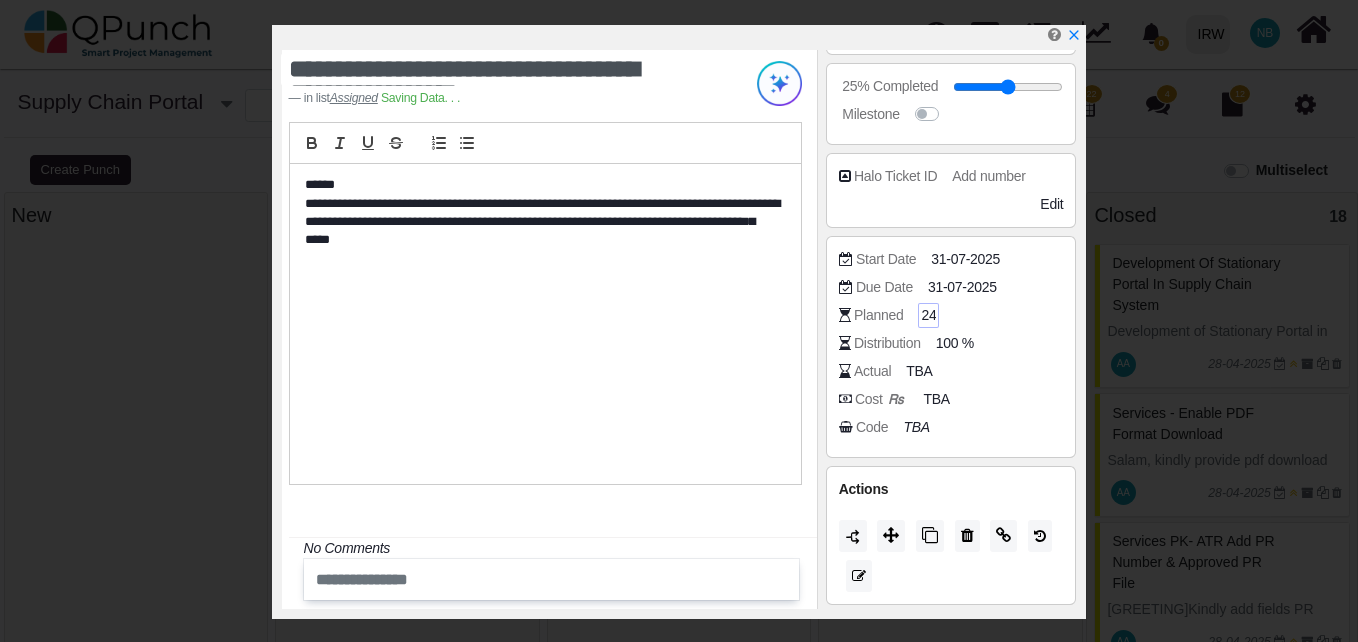 click on "24" at bounding box center (928, 315) 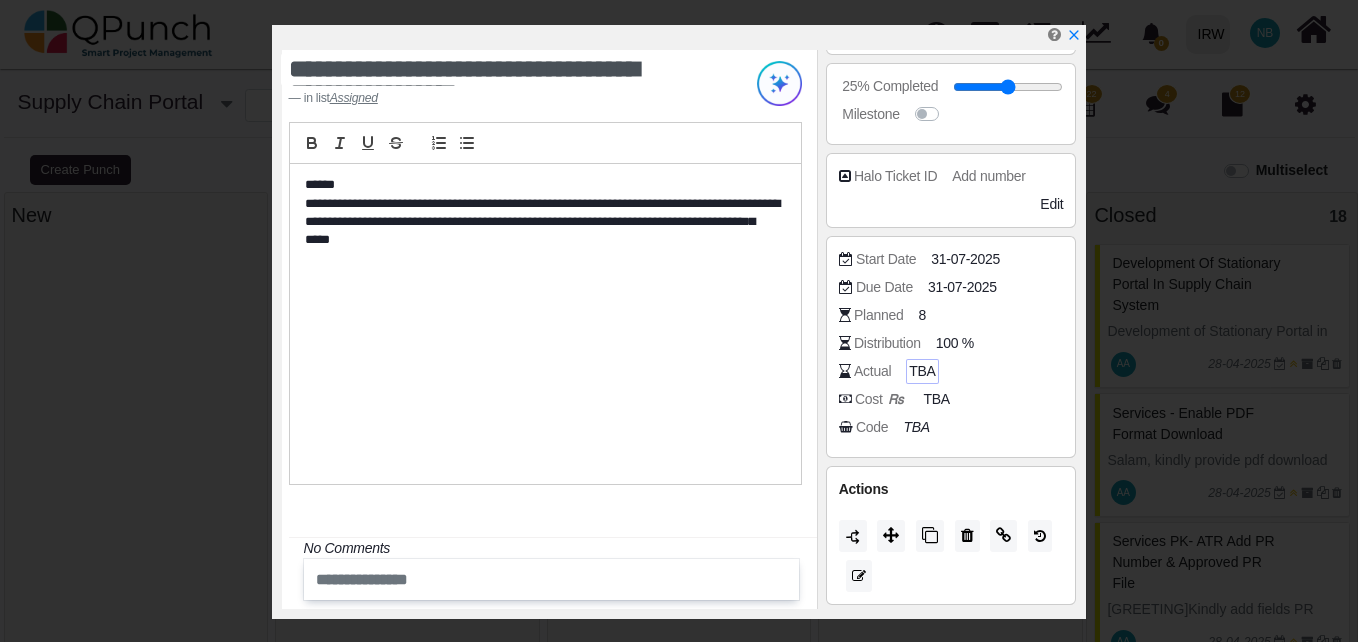 click on "TBA" at bounding box center [922, 371] 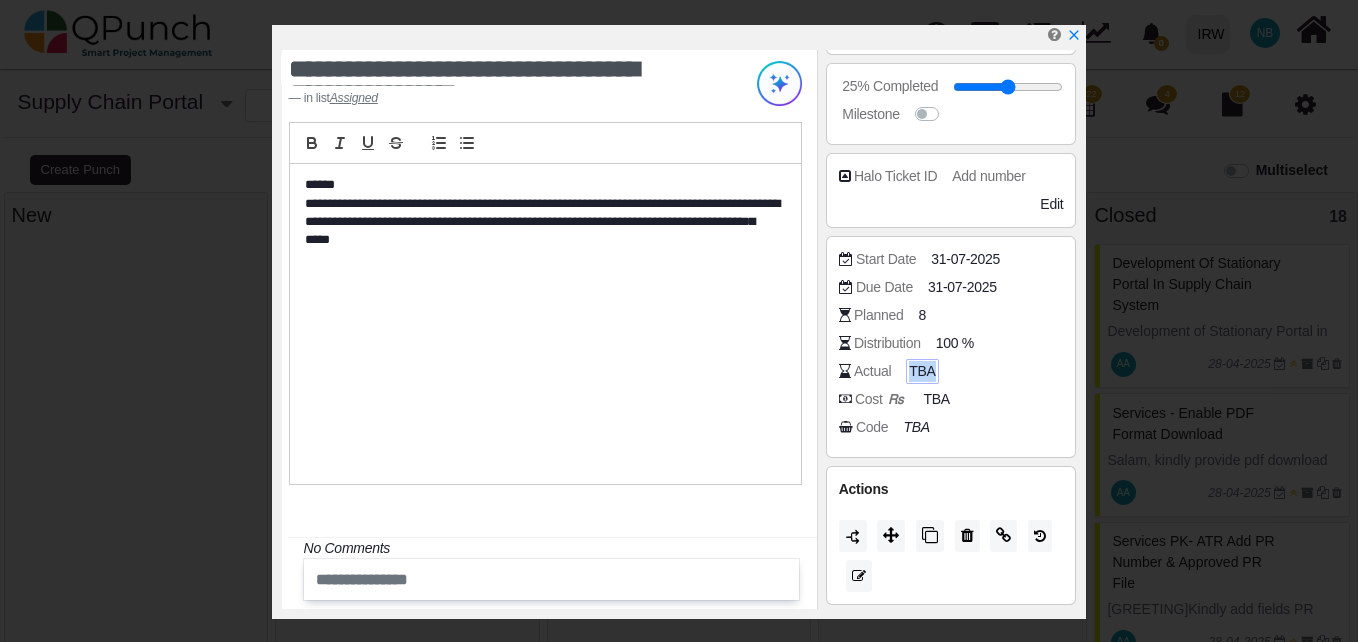 click on "TBA" at bounding box center (922, 371) 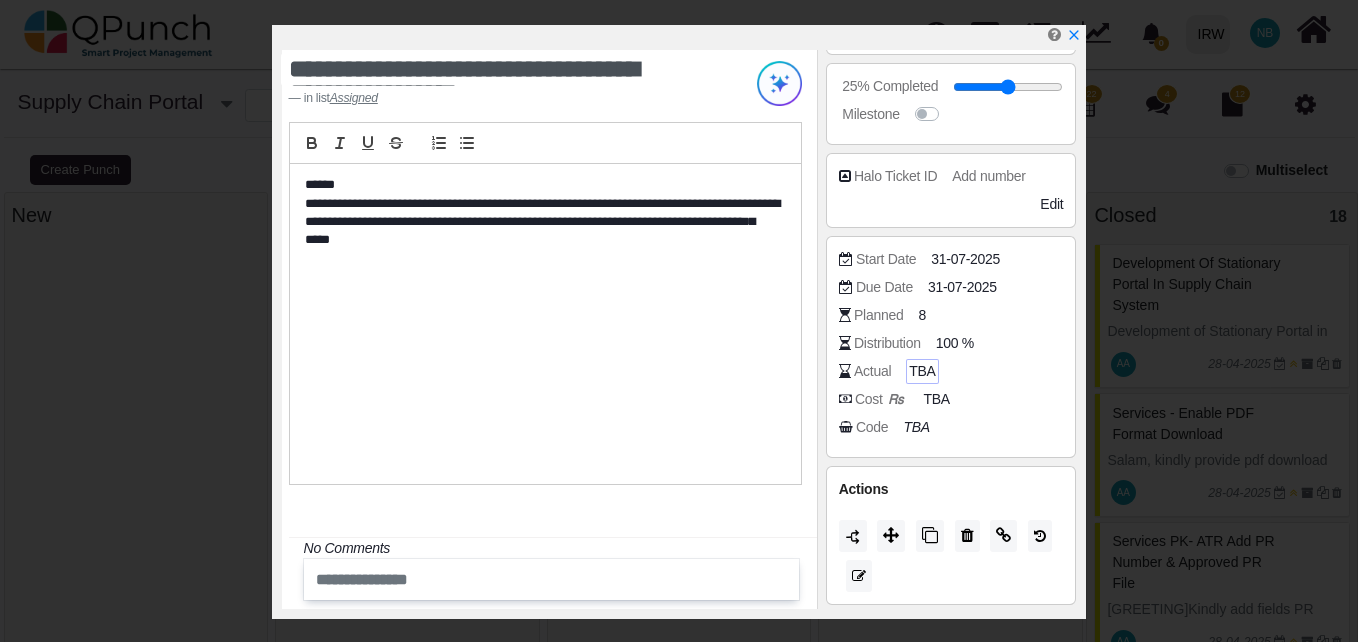 click on "TBA" at bounding box center (922, 371) 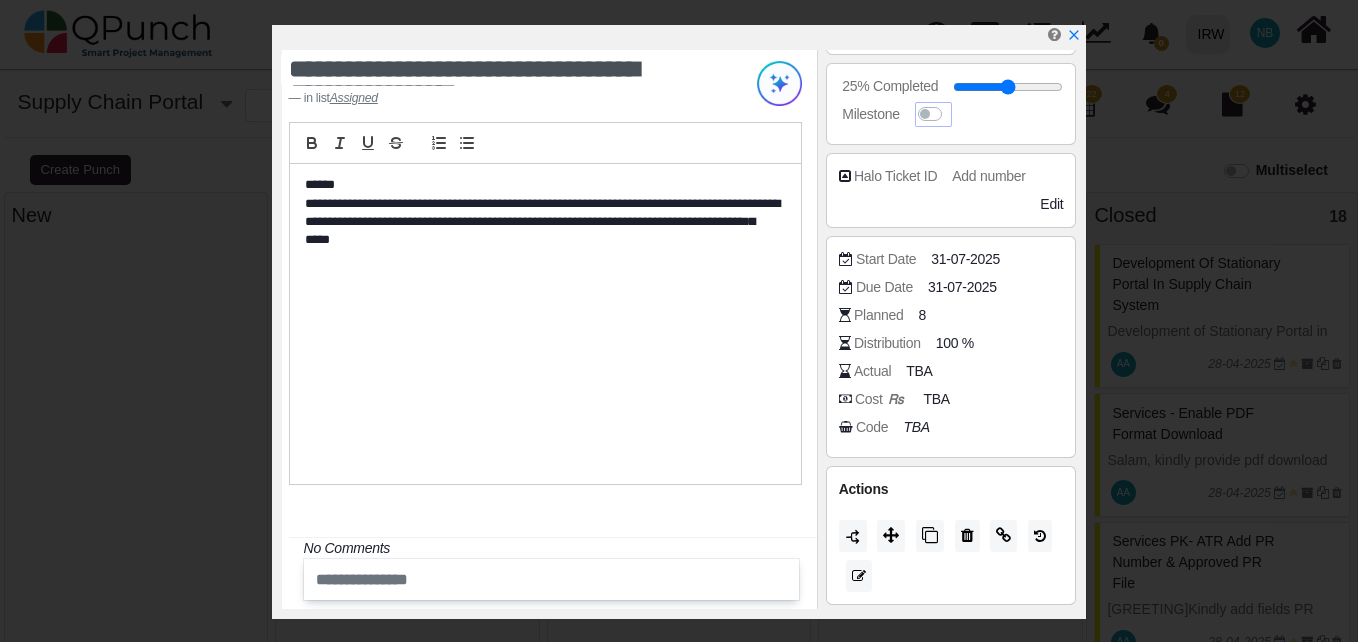 click at bounding box center (949, 104) 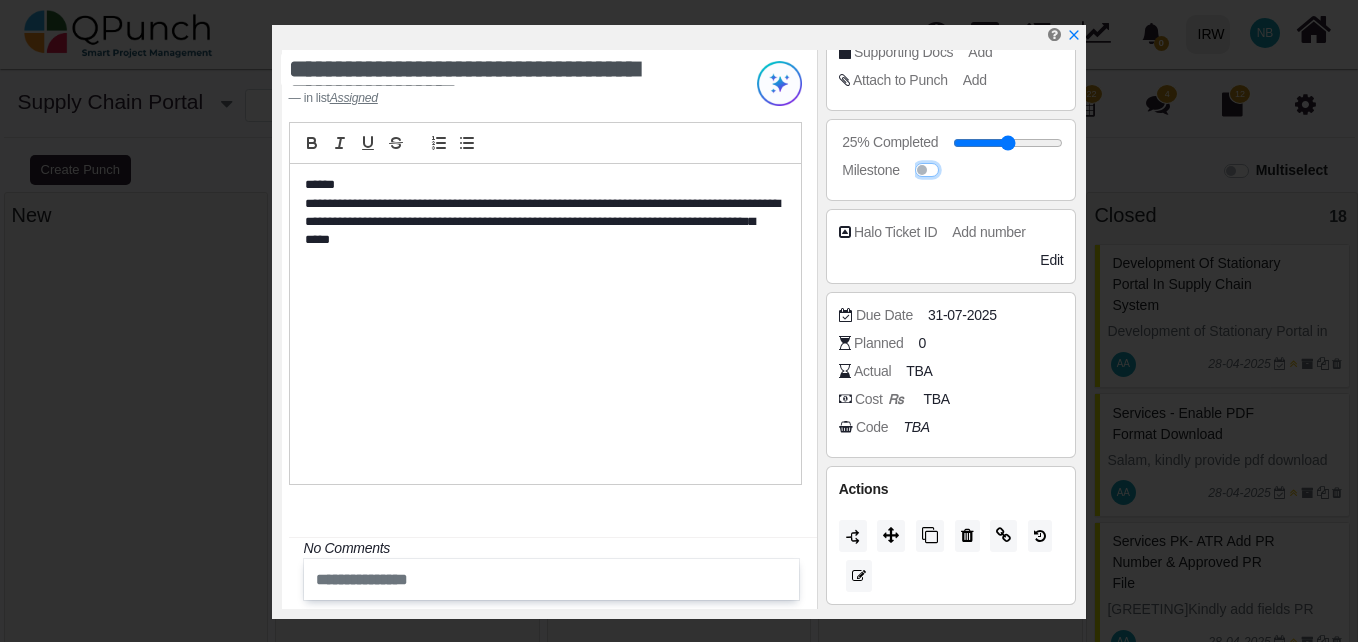 scroll, scrollTop: 326, scrollLeft: 0, axis: vertical 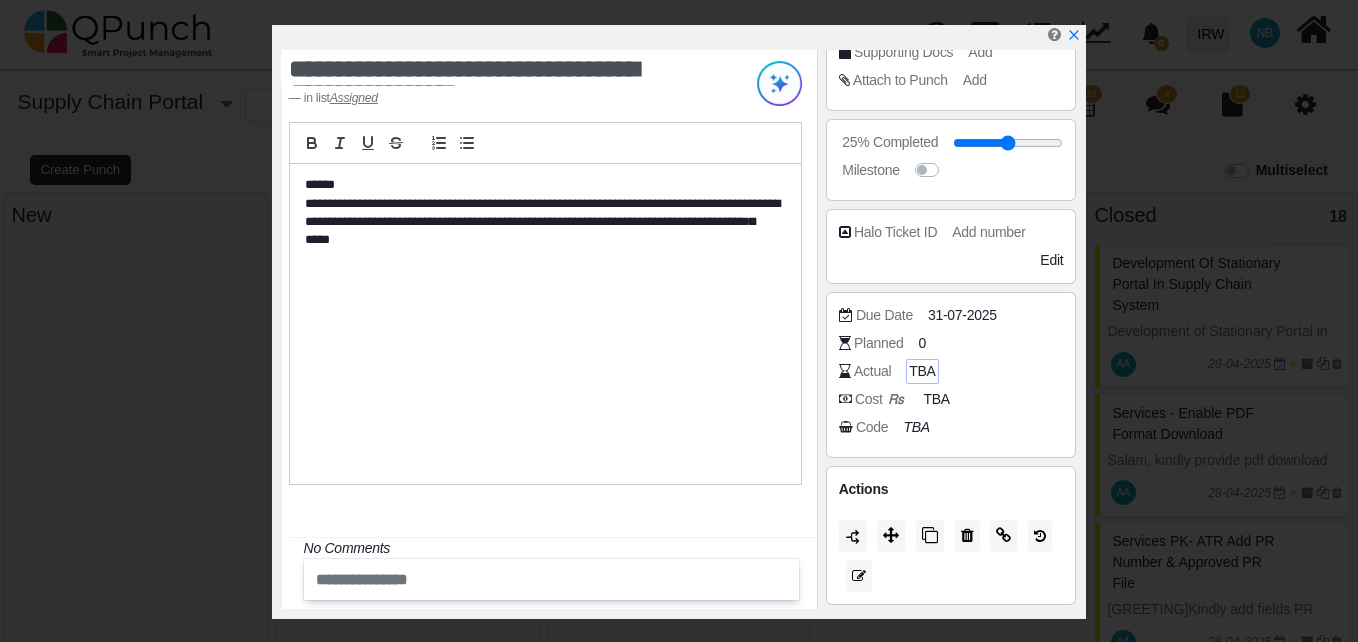 click on "TBA" at bounding box center (922, 371) 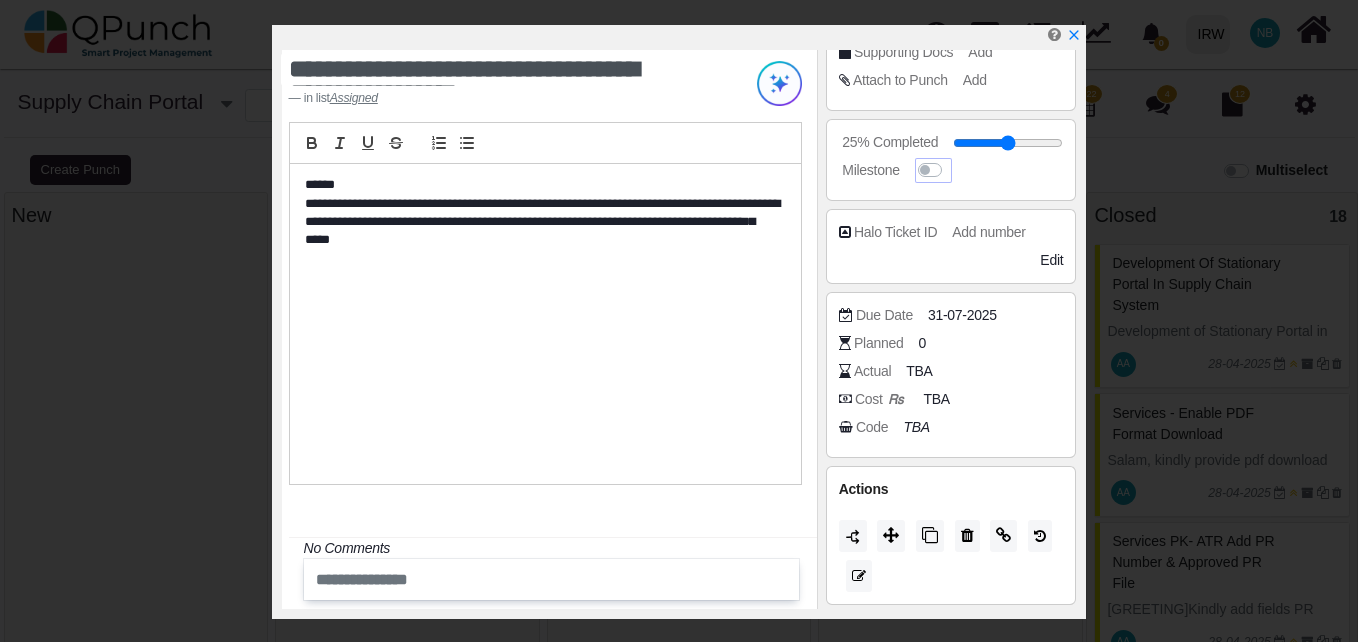 click at bounding box center (934, 170) 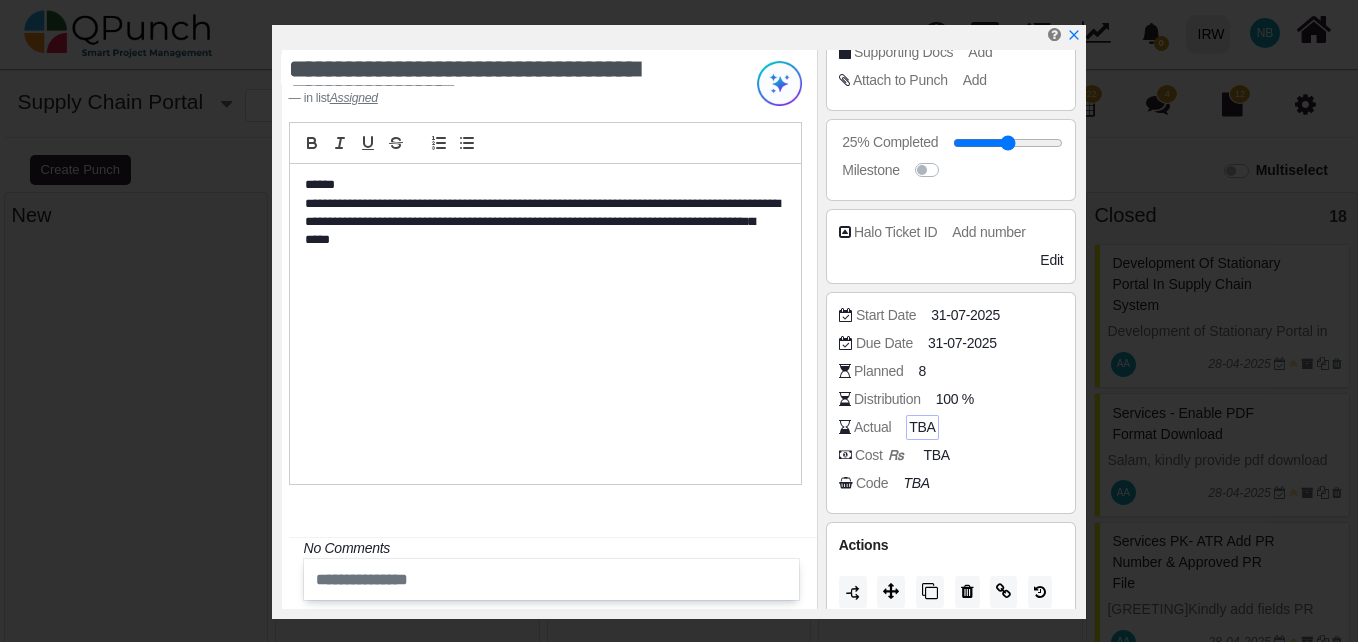 click on "TBA" at bounding box center (922, 427) 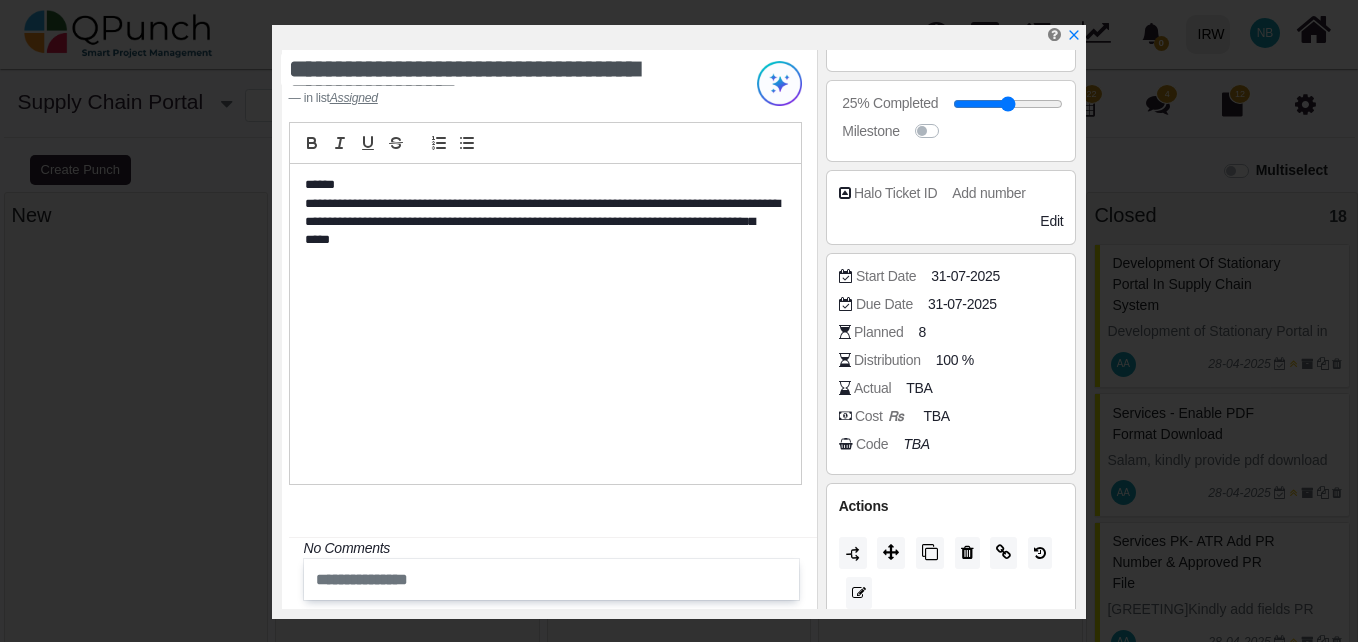 scroll, scrollTop: 382, scrollLeft: 0, axis: vertical 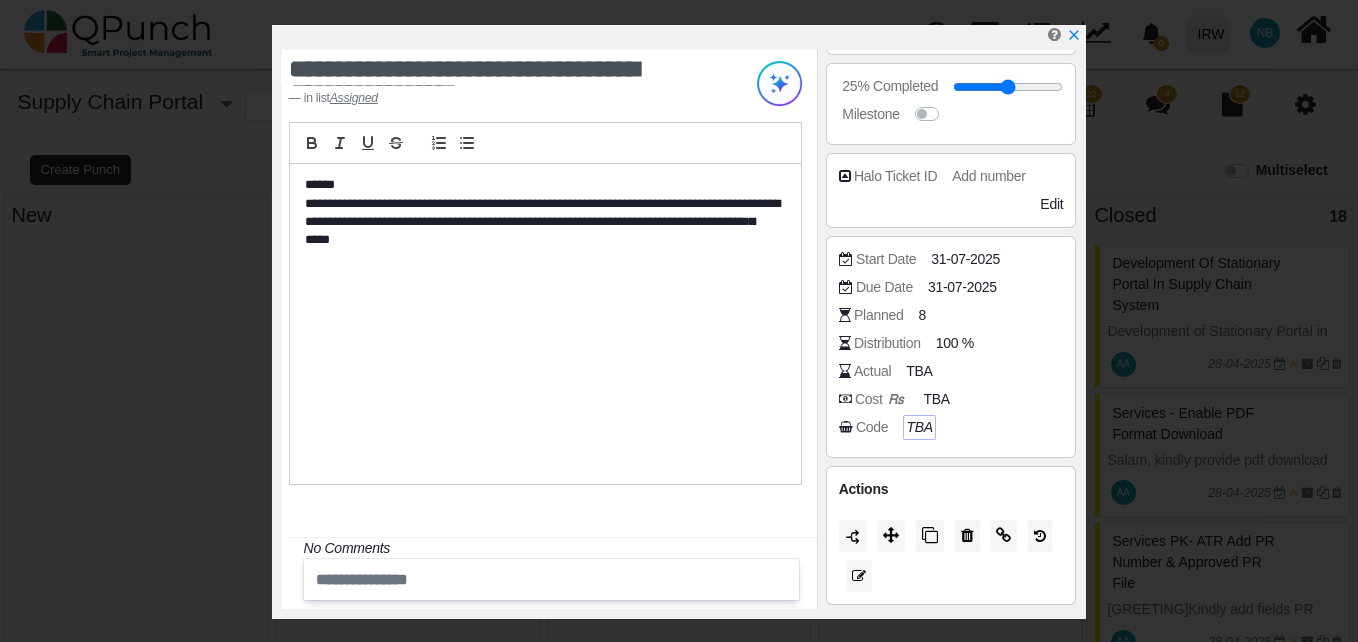 click on "TBA" at bounding box center (919, 427) 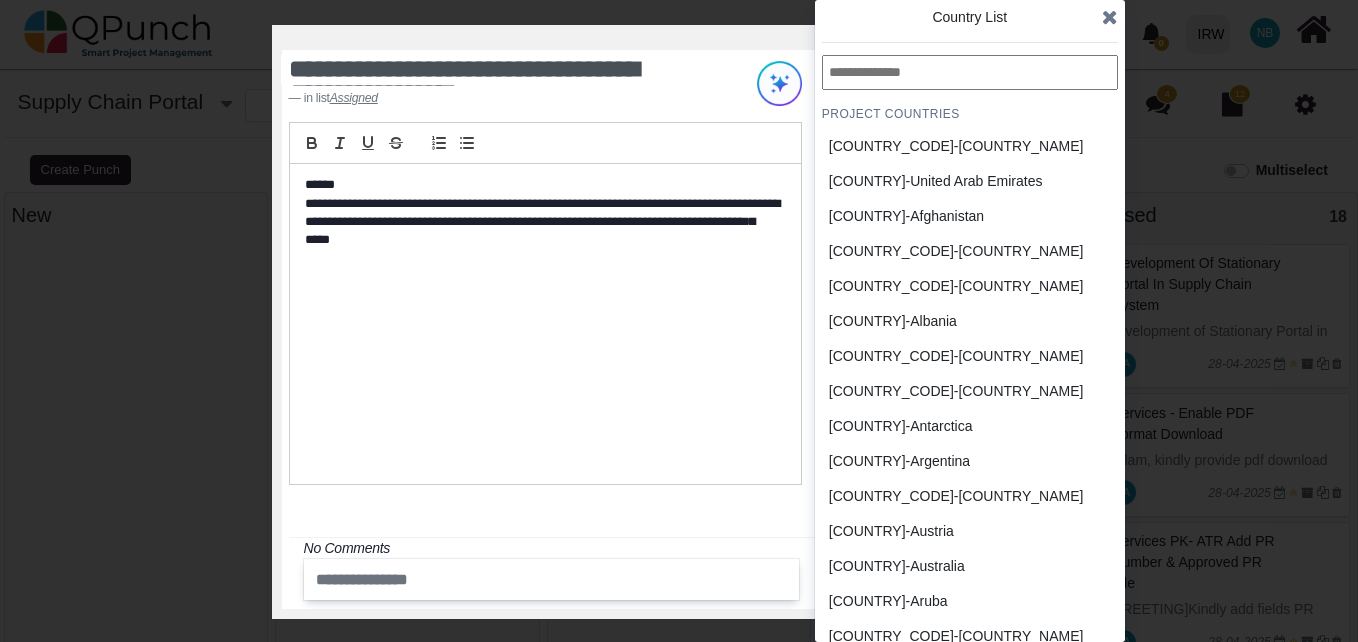 click at bounding box center [1110, 17] 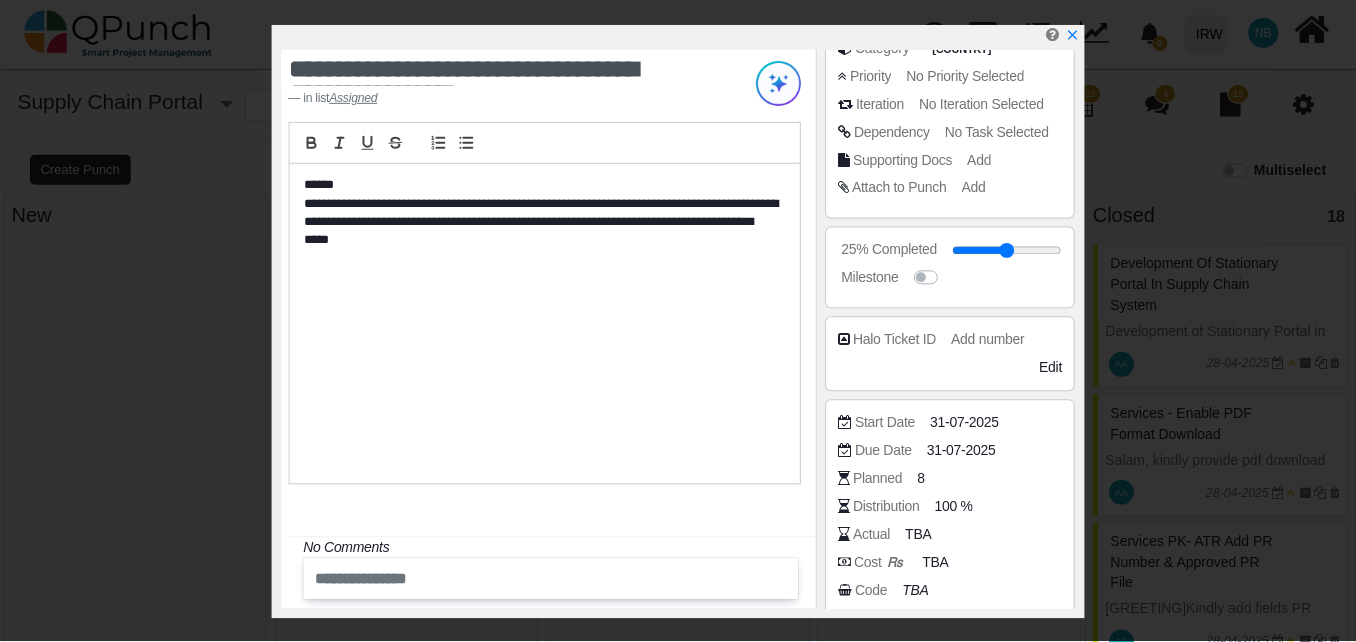 scroll, scrollTop: 382, scrollLeft: 0, axis: vertical 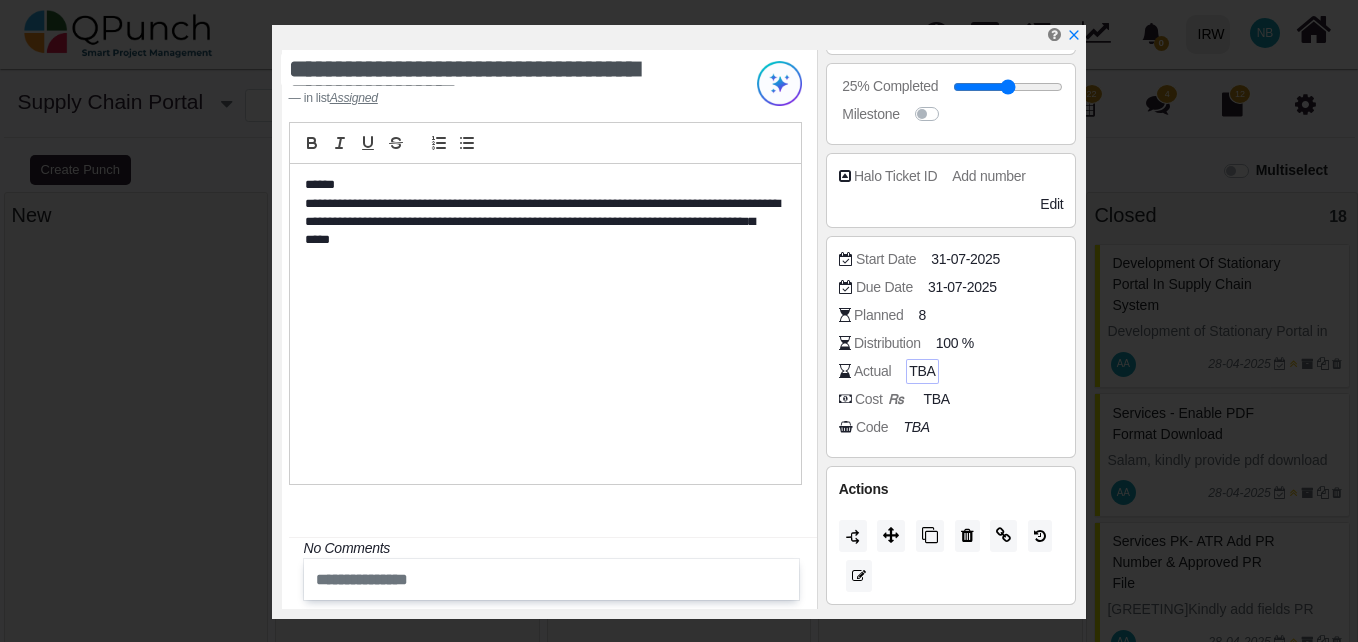 click on "TBA" at bounding box center [922, 371] 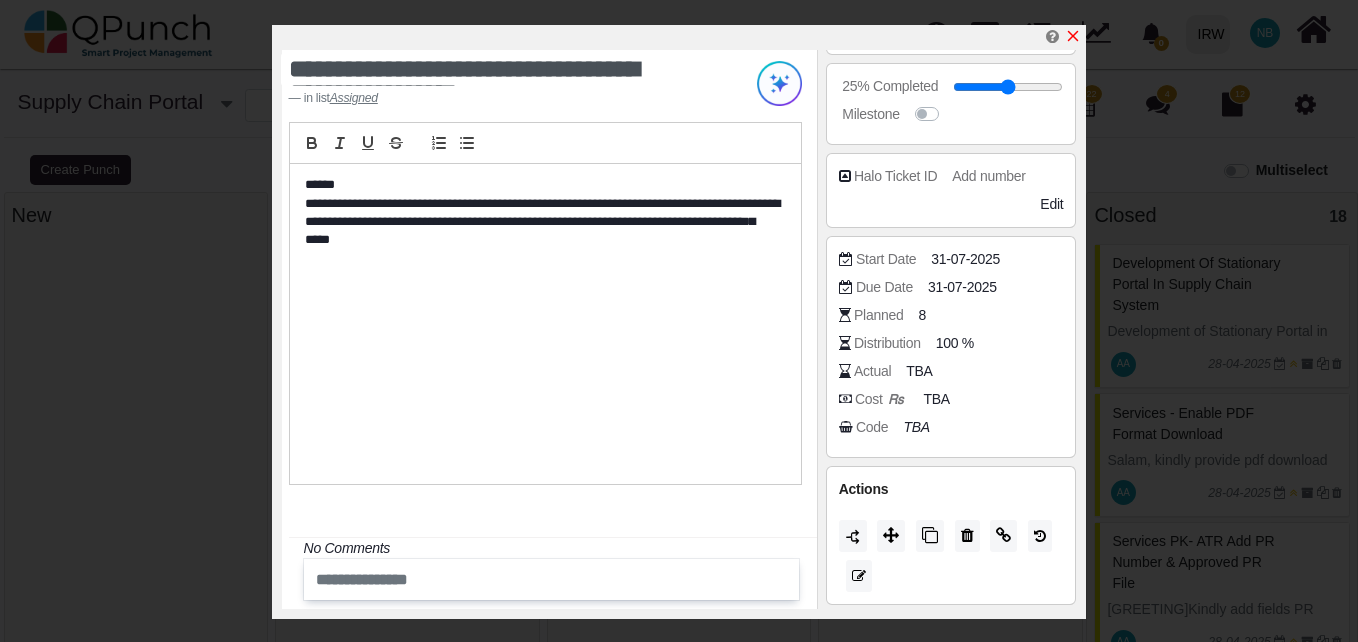 click 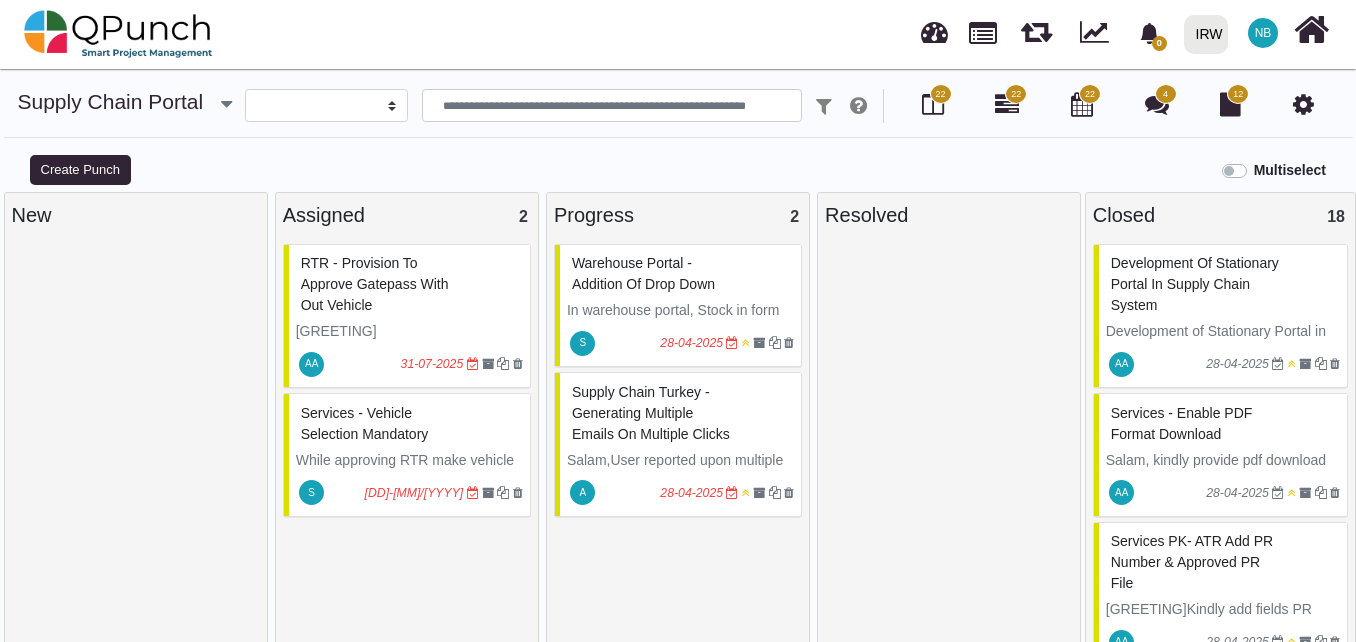 click at bounding box center [1303, 104] 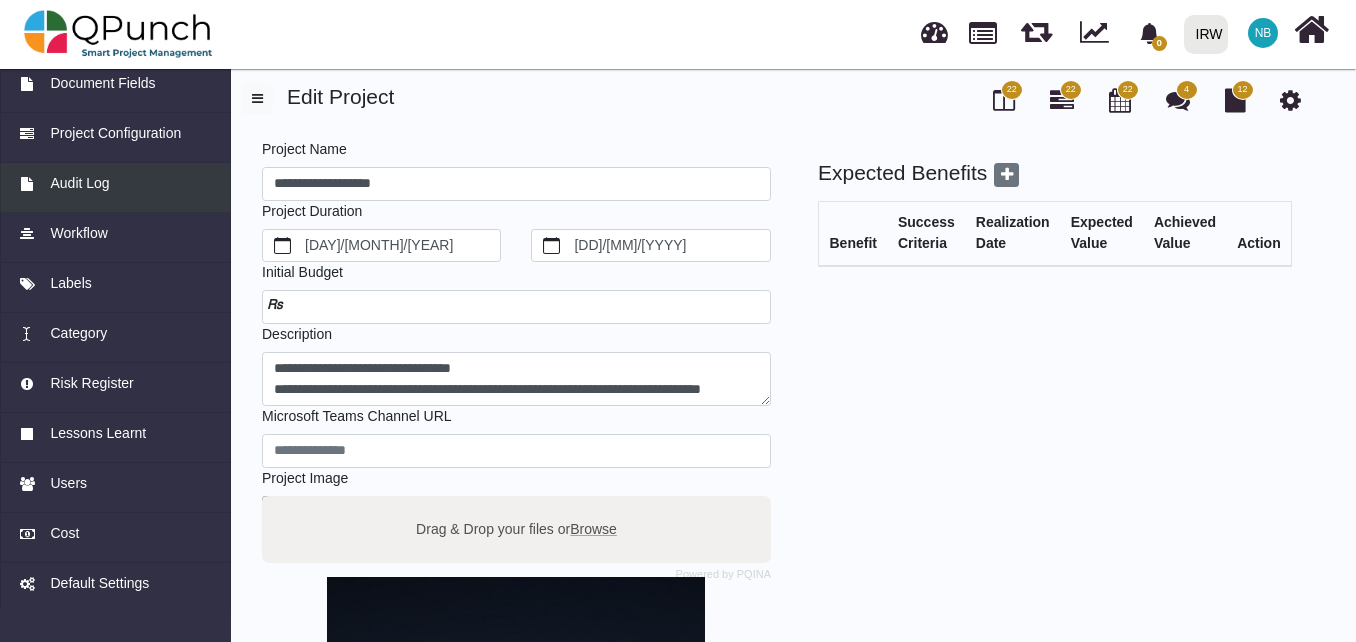 scroll, scrollTop: 185, scrollLeft: 0, axis: vertical 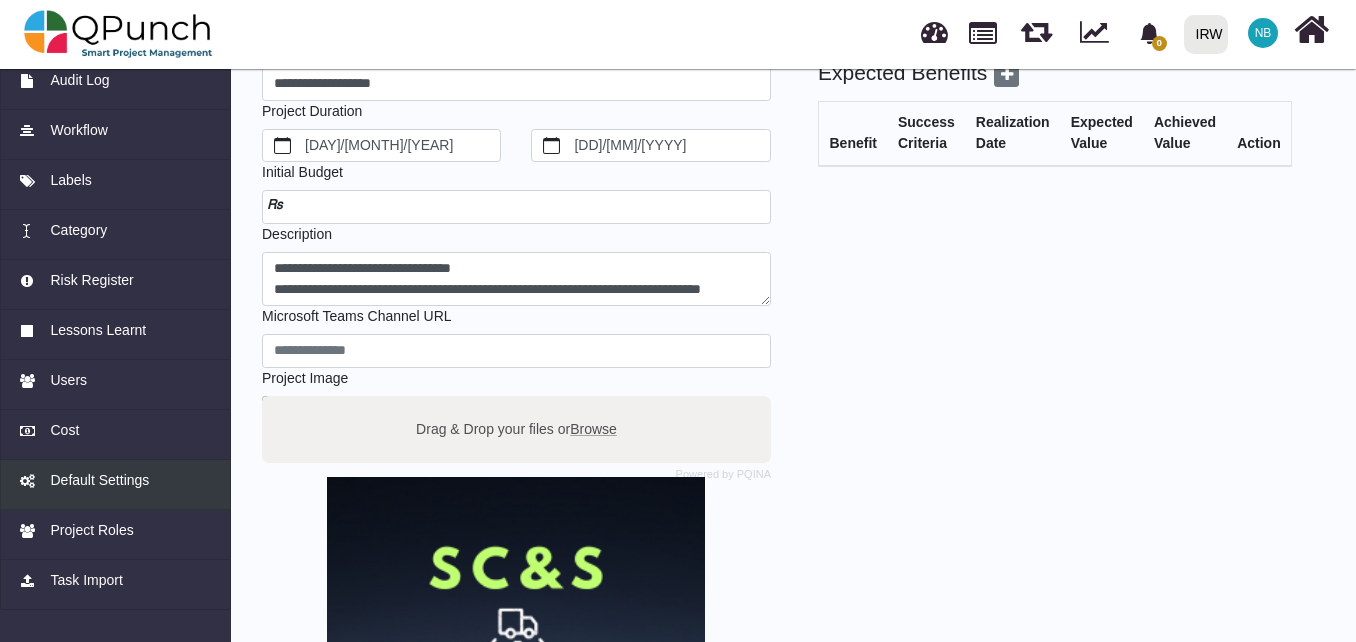 click on "Default Settings" at bounding box center (99, 480) 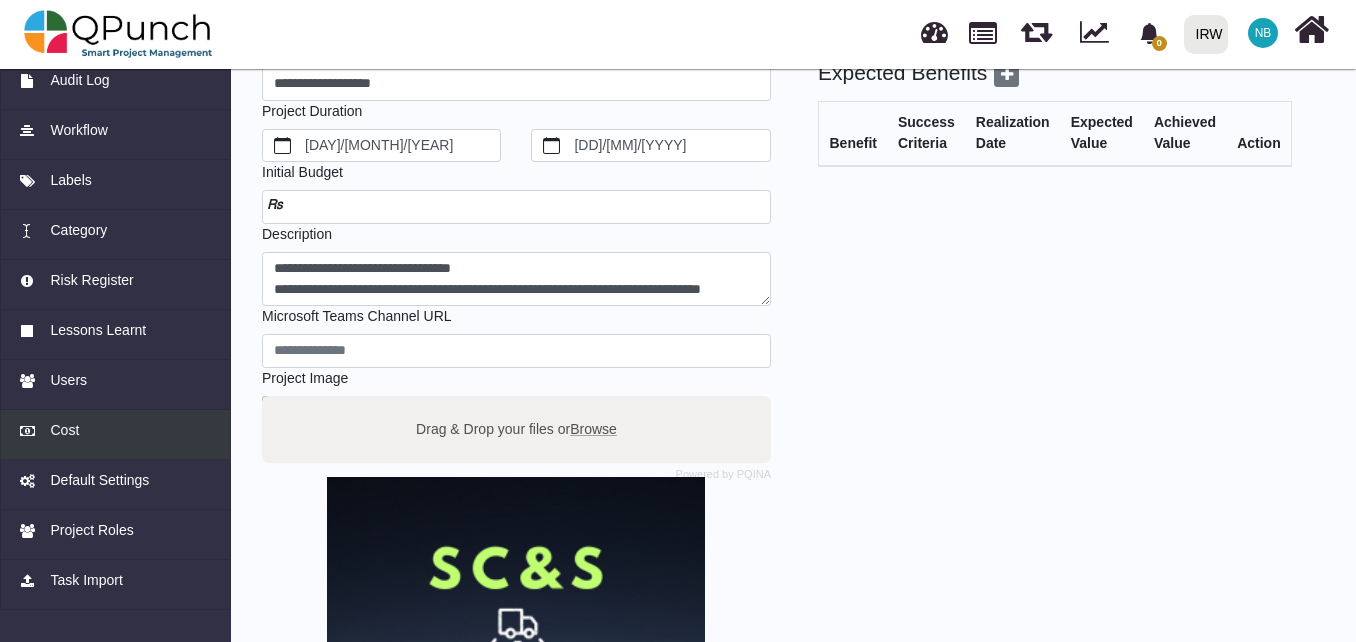 scroll, scrollTop: 0, scrollLeft: 0, axis: both 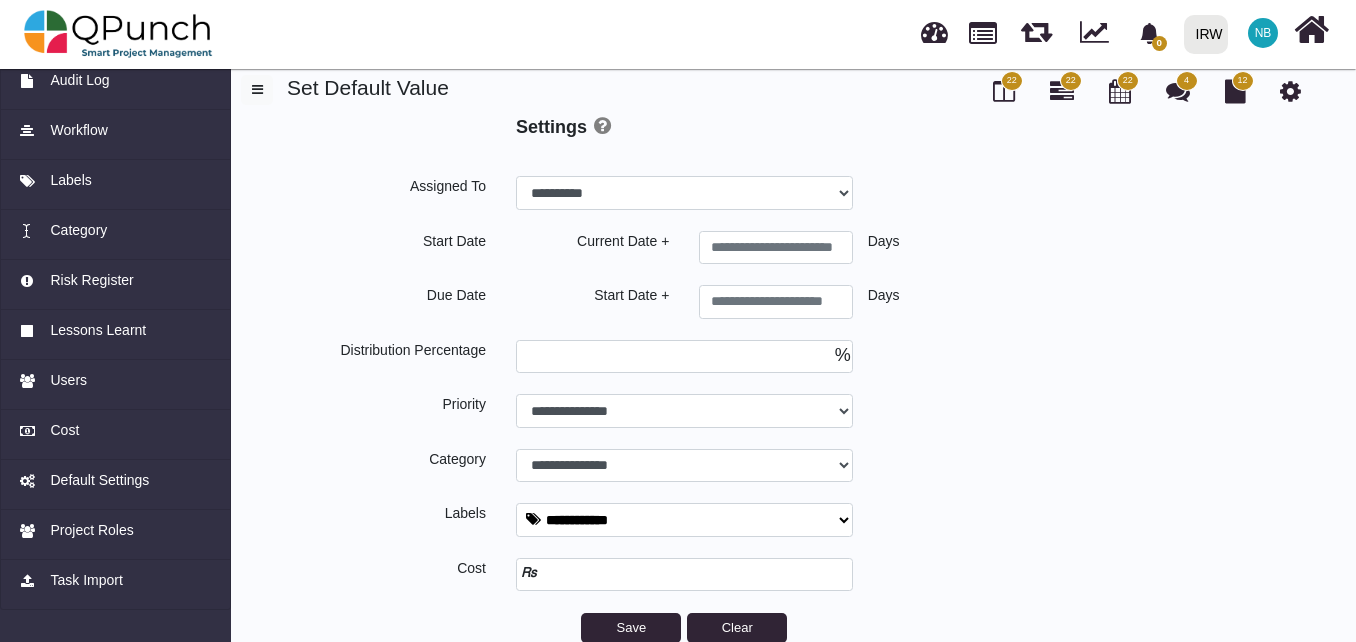 select 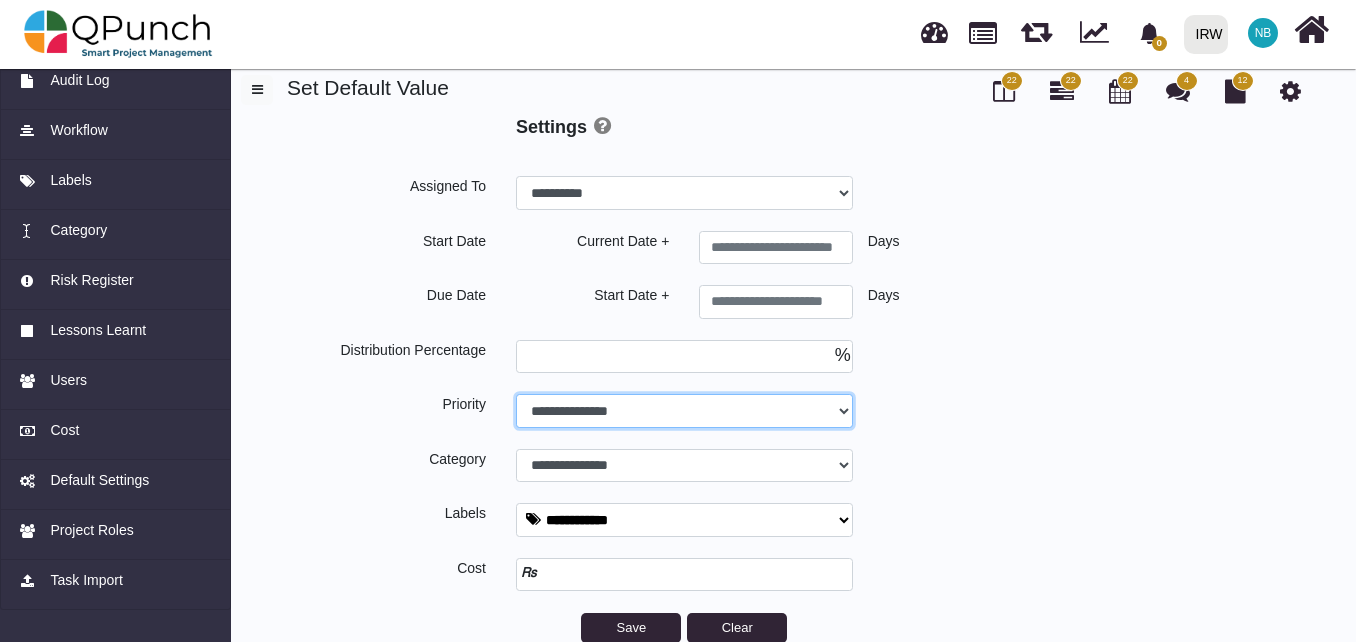 click on "**********" at bounding box center [684, 193] 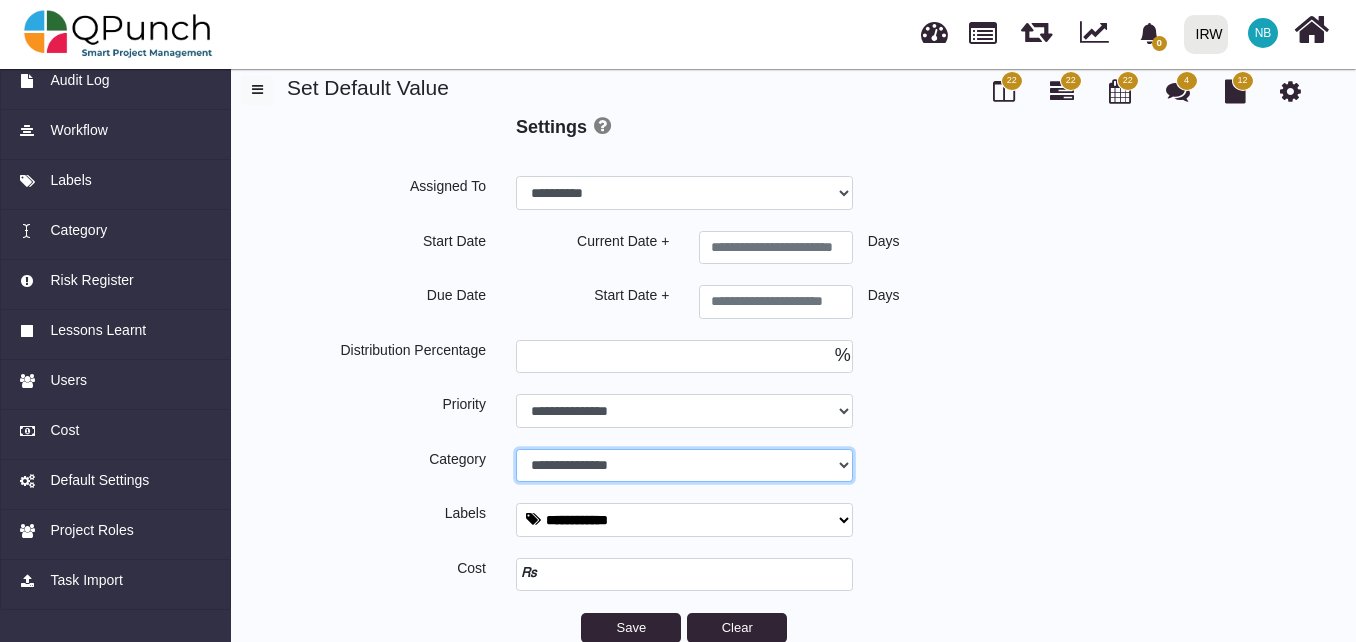 click on "**********" at bounding box center (684, 193) 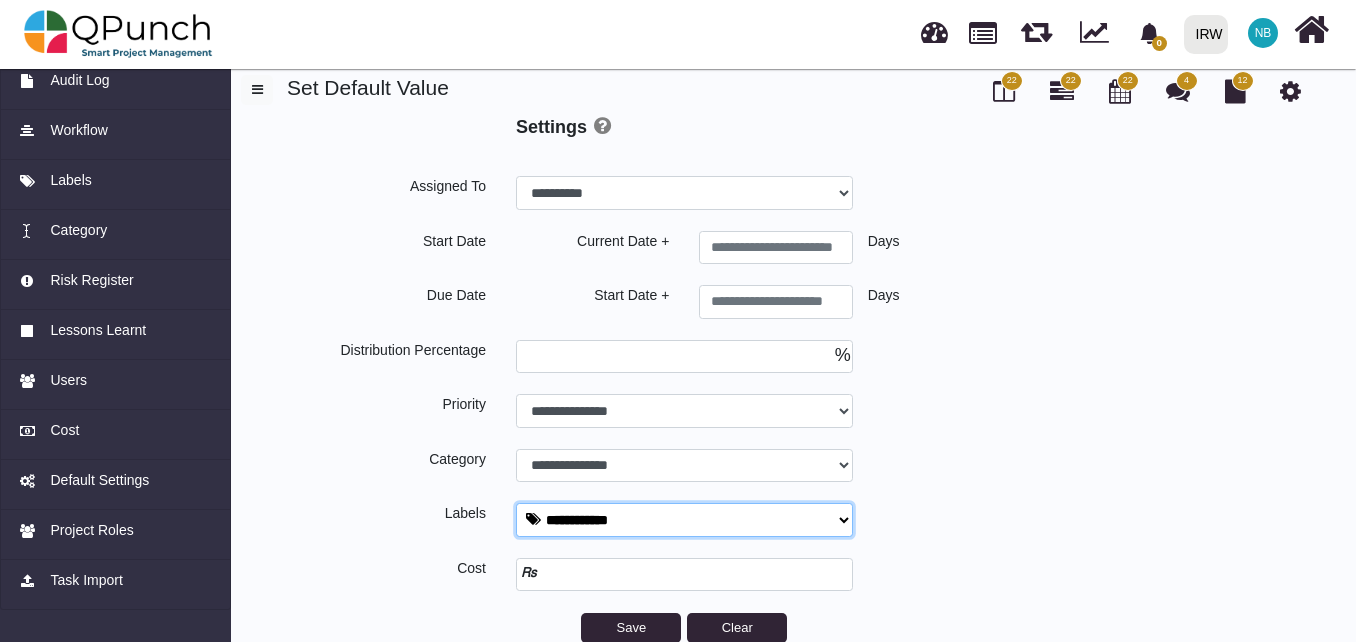 click on "**********" at bounding box center [684, 520] 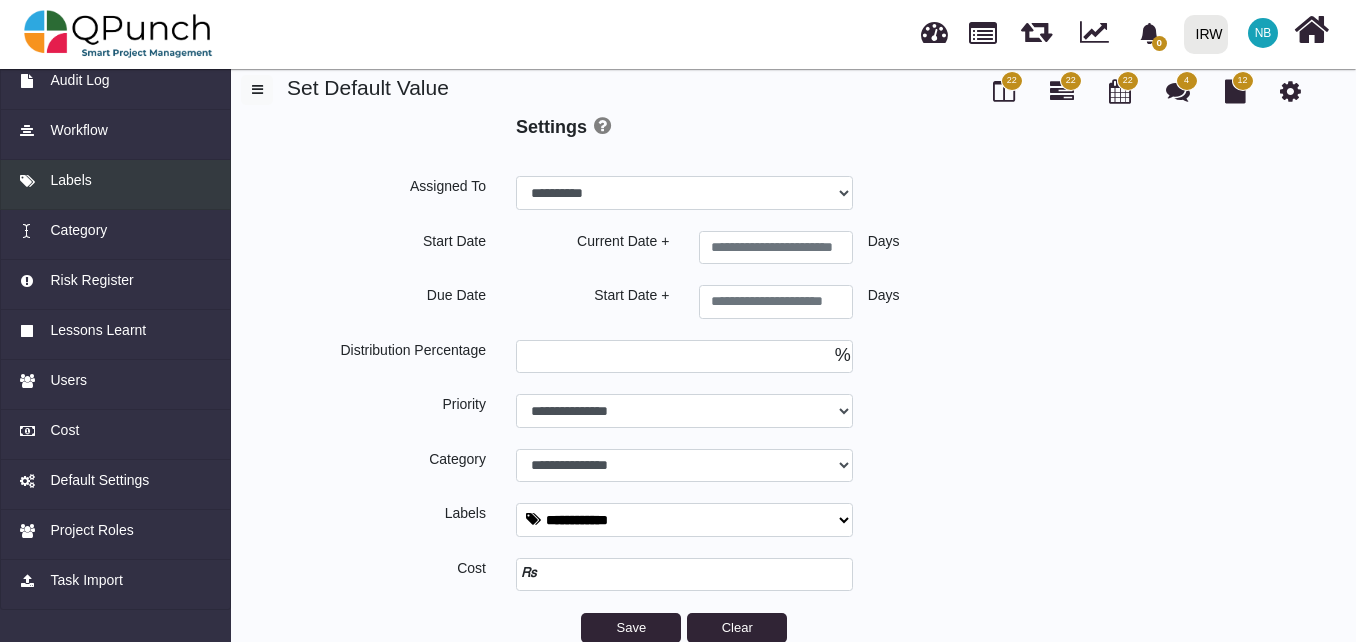 click on "Labels" at bounding box center [70, 180] 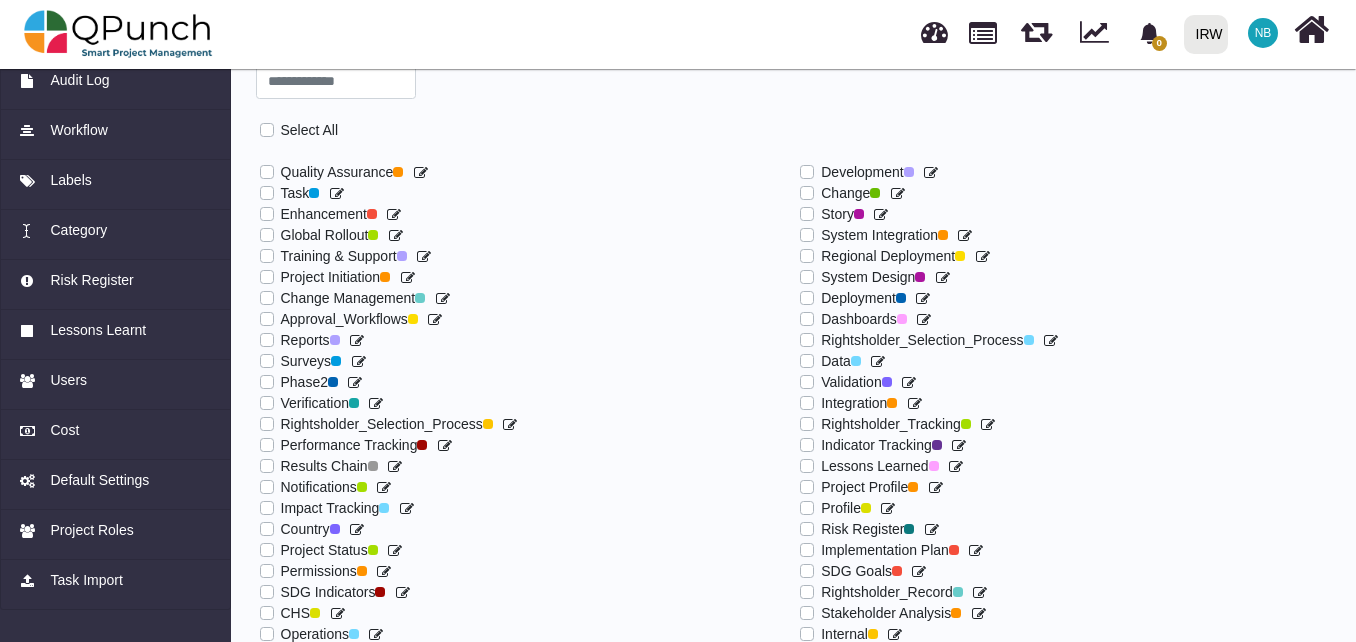 scroll, scrollTop: 0, scrollLeft: 0, axis: both 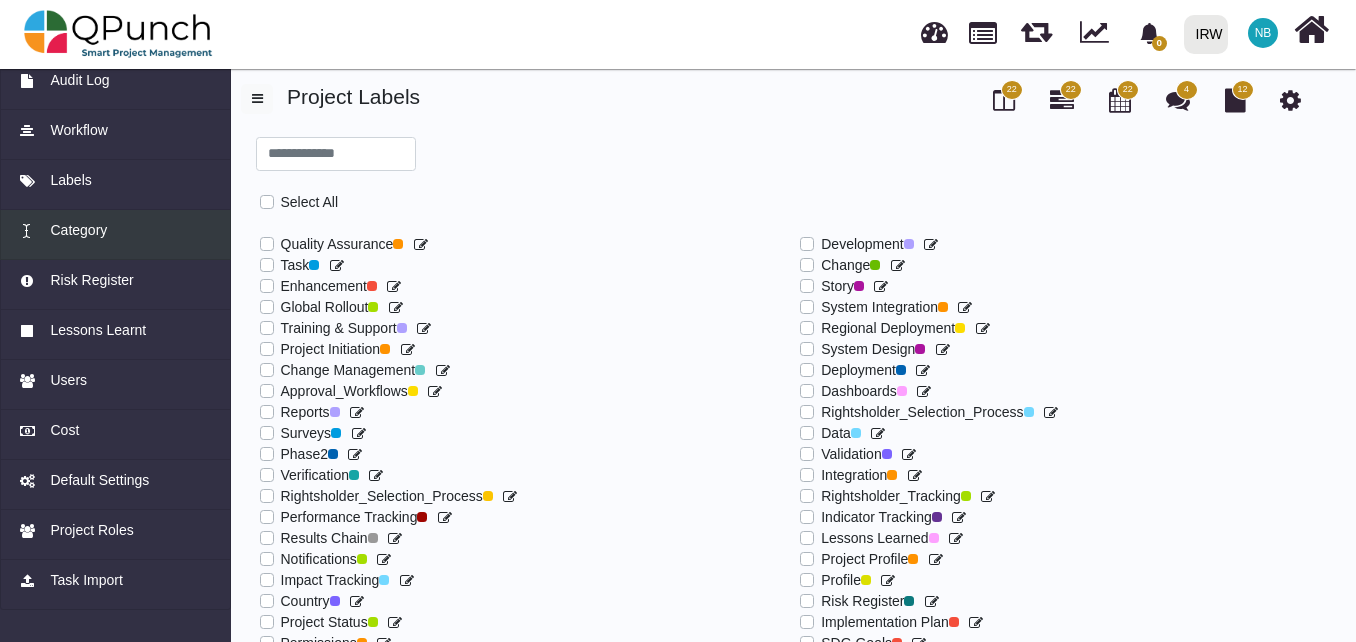 click on "Category" at bounding box center [78, 230] 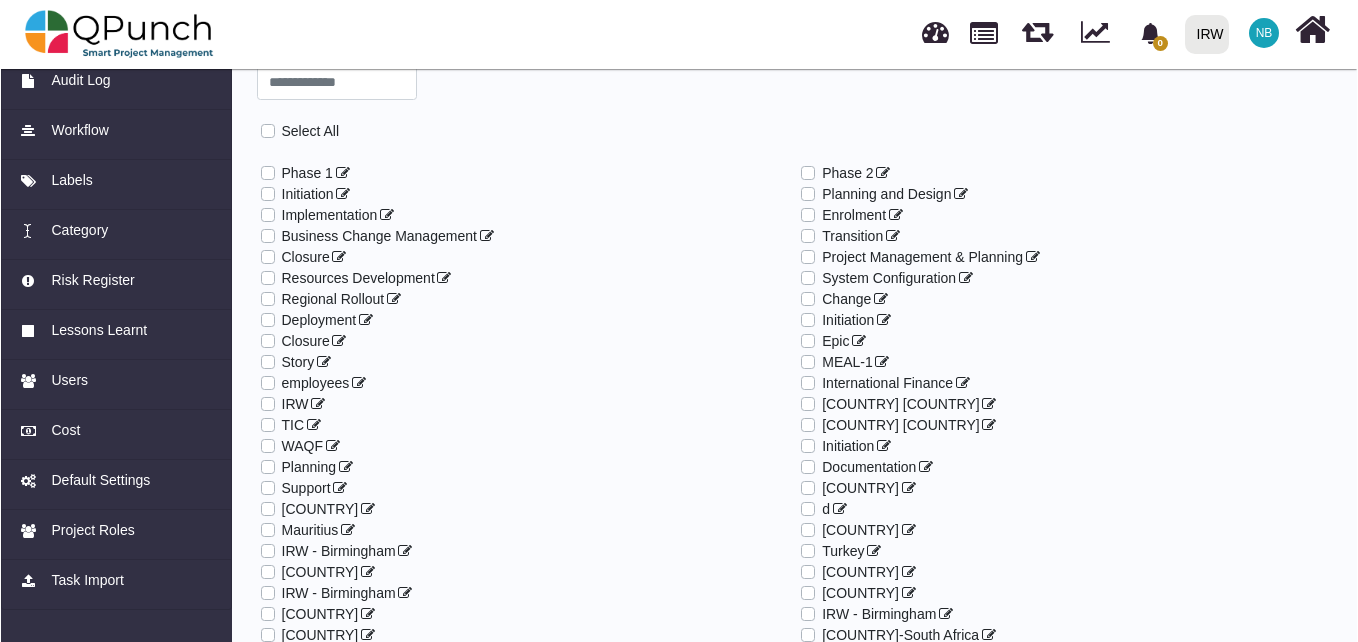 scroll, scrollTop: 0, scrollLeft: 0, axis: both 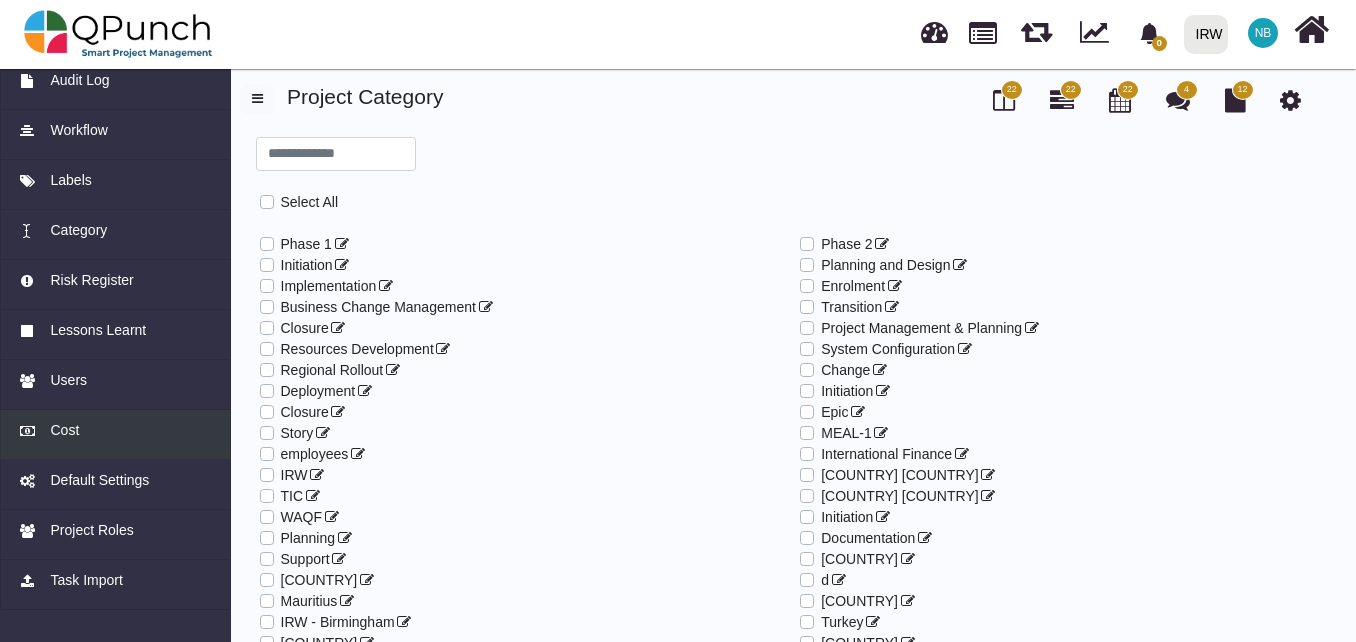 click on "Cost" at bounding box center (116, 430) 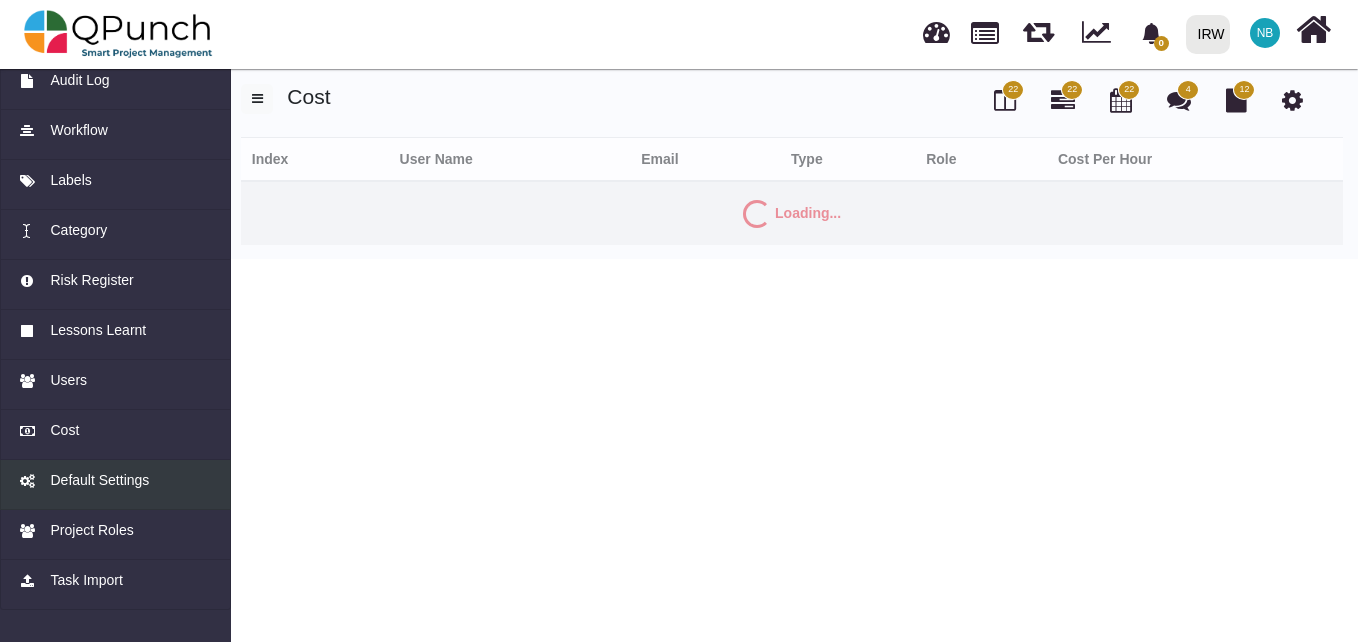 click on "Default Settings" at bounding box center (99, 480) 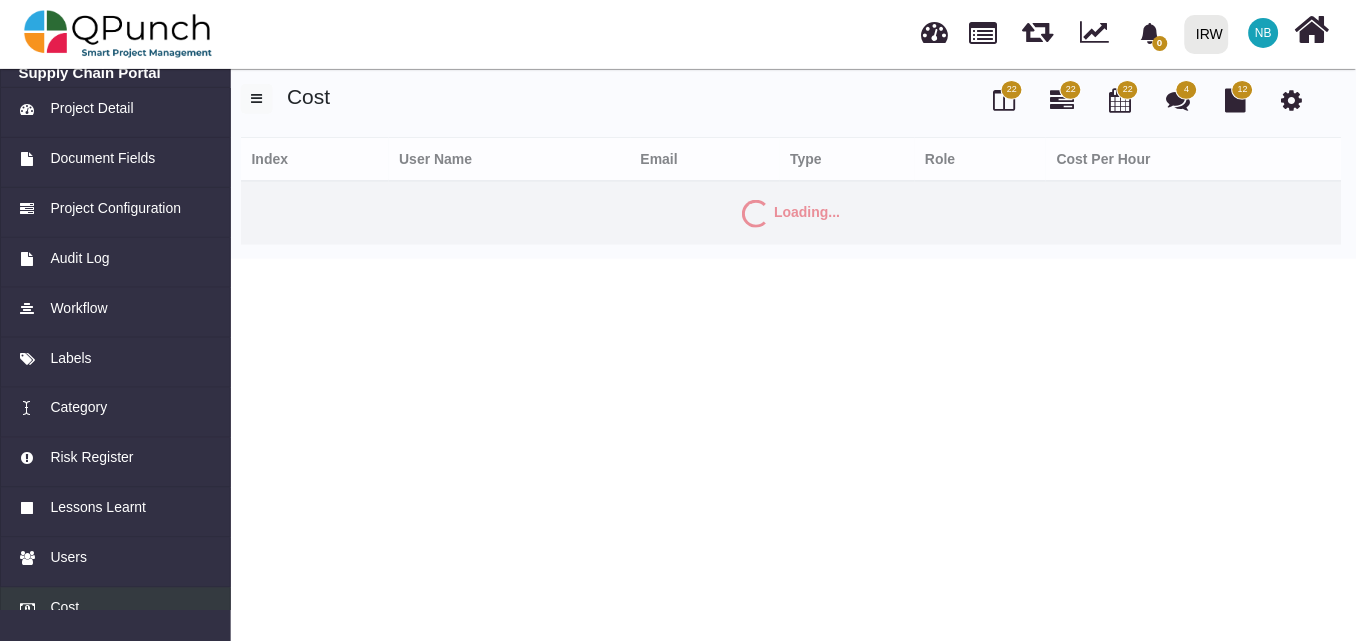 scroll, scrollTop: 0, scrollLeft: 0, axis: both 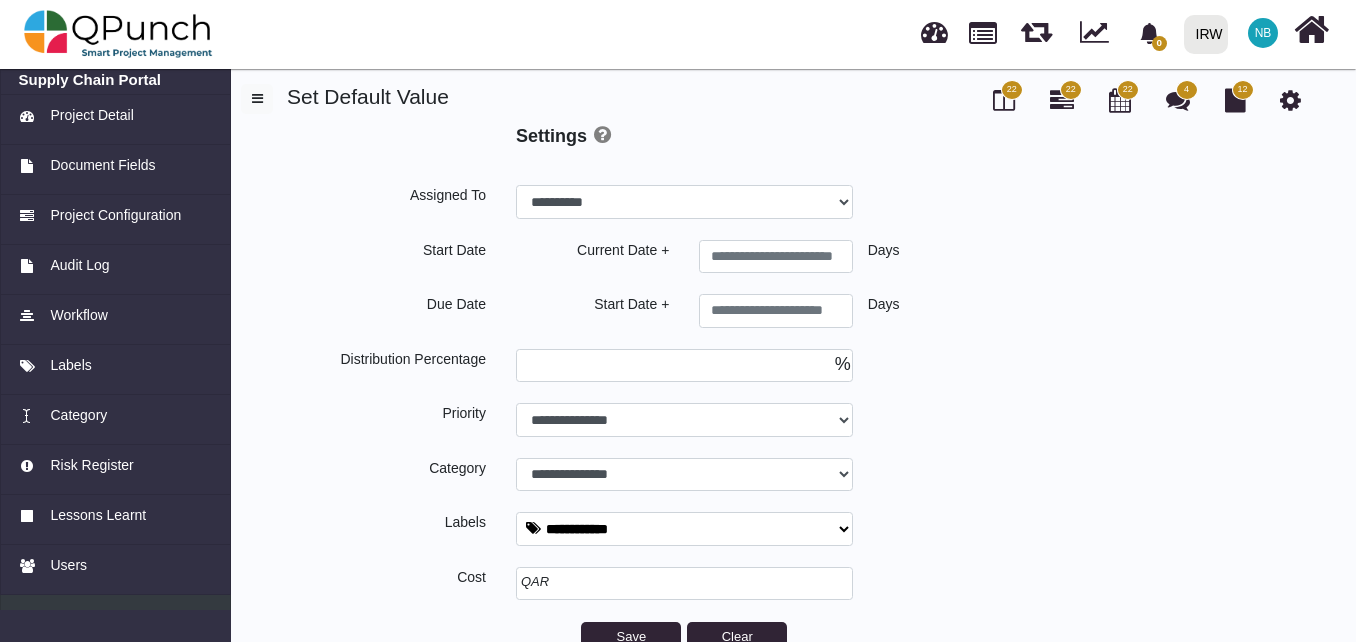 select 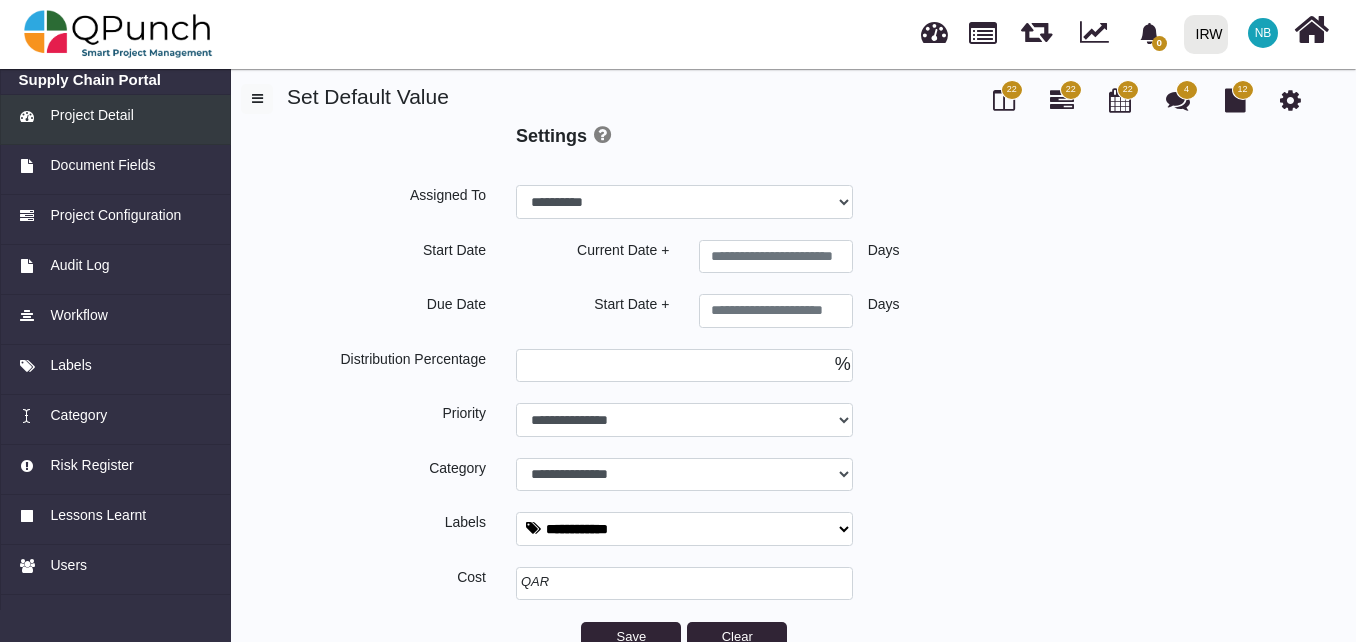click on "Project Detail" at bounding box center (91, 115) 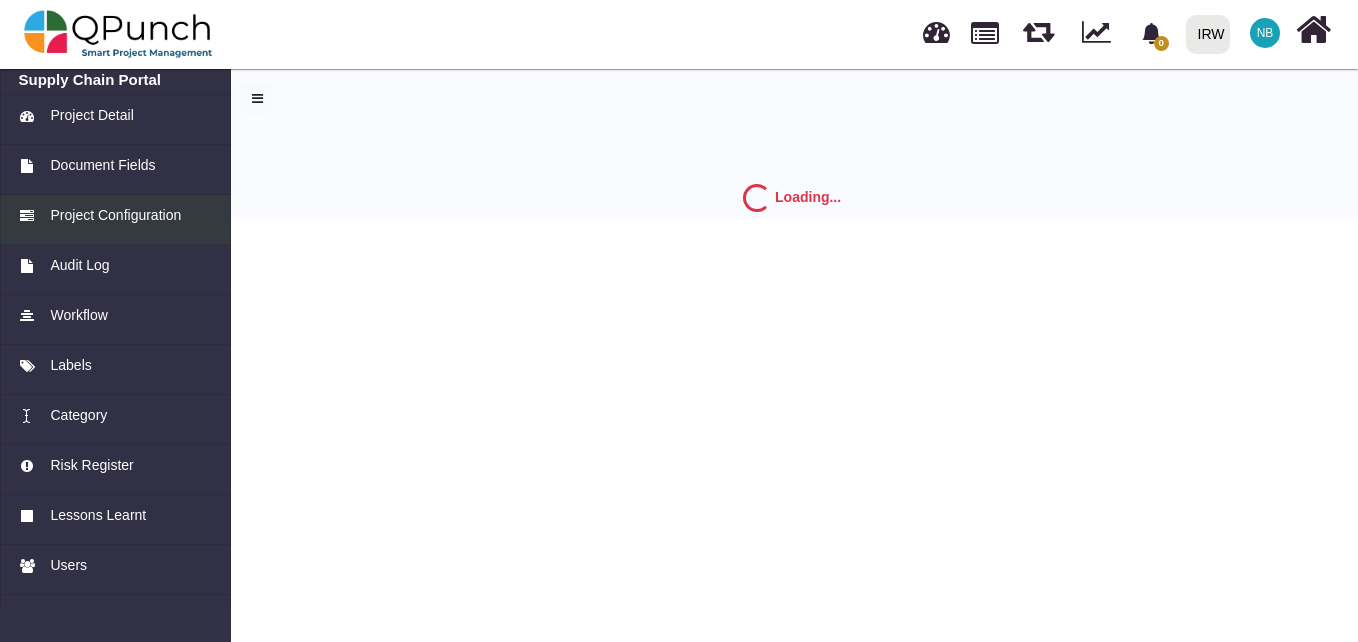 click on "Project Configuration" at bounding box center (115, 215) 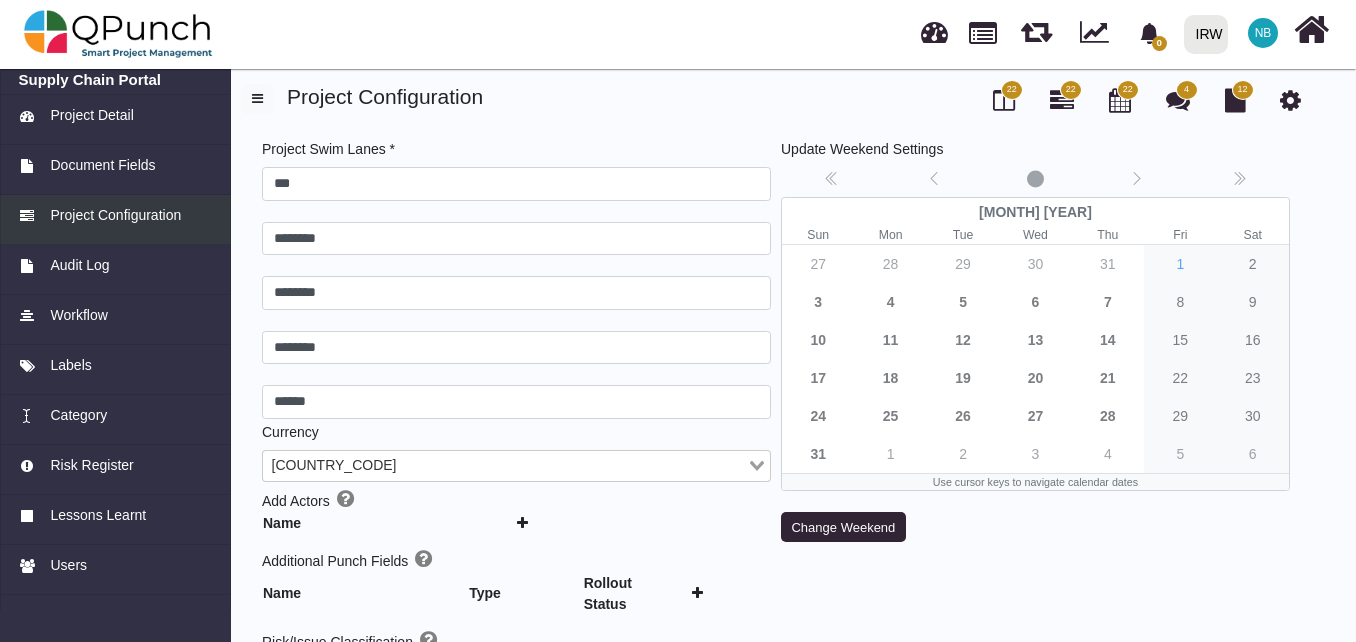 click on "Project Configuration" at bounding box center [115, 215] 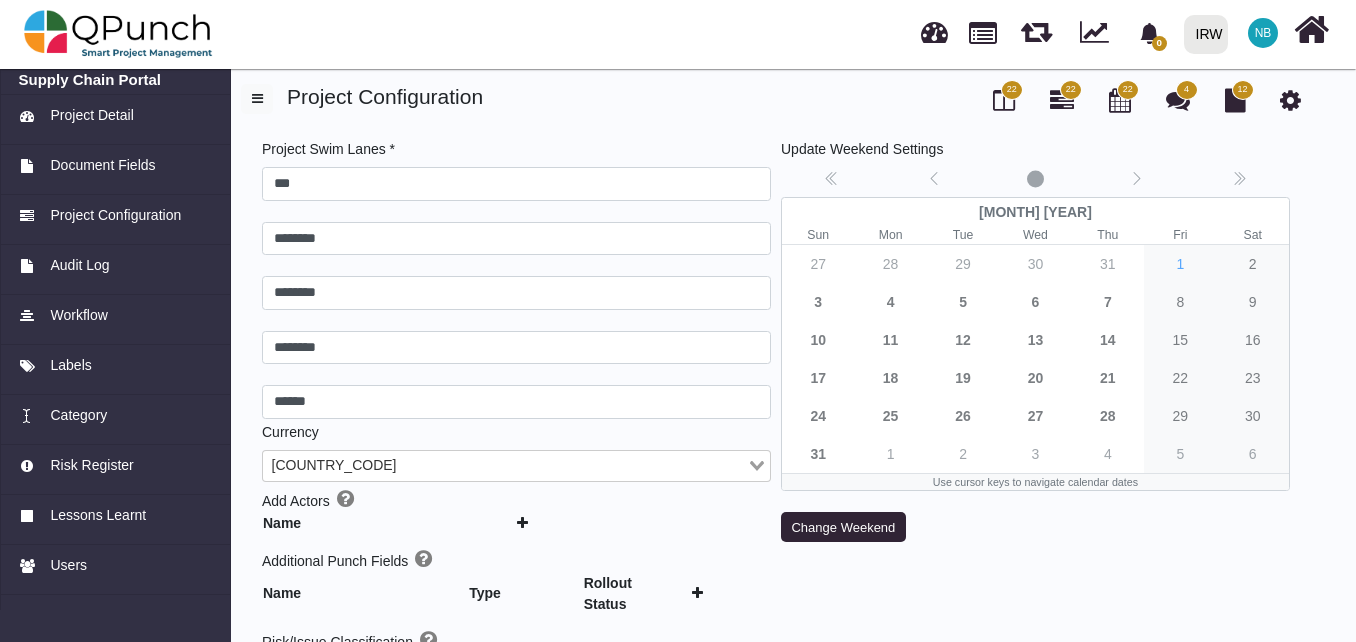 click on "Project Swim Lanes *   ***     ********     ********     ********     ******    Currency
PAK
Loading...         Add Actors
Name         Additional Punch Fields
Name    Type   Rollout Status            Risk/Issue Classification   Title   Actions   Scope     Time     Quality       Auto Archive
Show Archive
Zoom Integration   Document Task   Issue Task   Group Task
Task   Task Move   Weight   Weekends Locked   Create & Edit Category
Create & Edit Label    Leave Locks    Show Team Calendar   Auto Calculation(Popup)   Planned hrs Locked   Story Point      Regression   Auto Progress   Actual Hours   Work Log     Advance Cost     Update   Cancel" at bounding box center [516, 620] 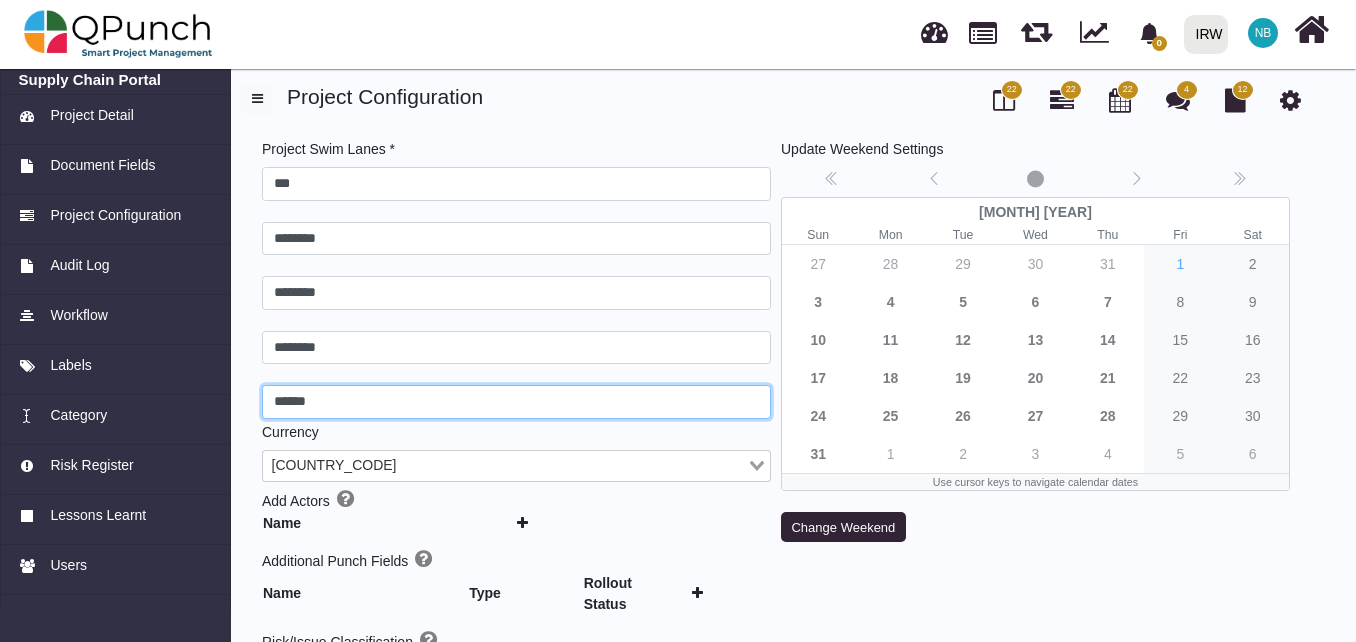 click on "******" at bounding box center [516, 402] 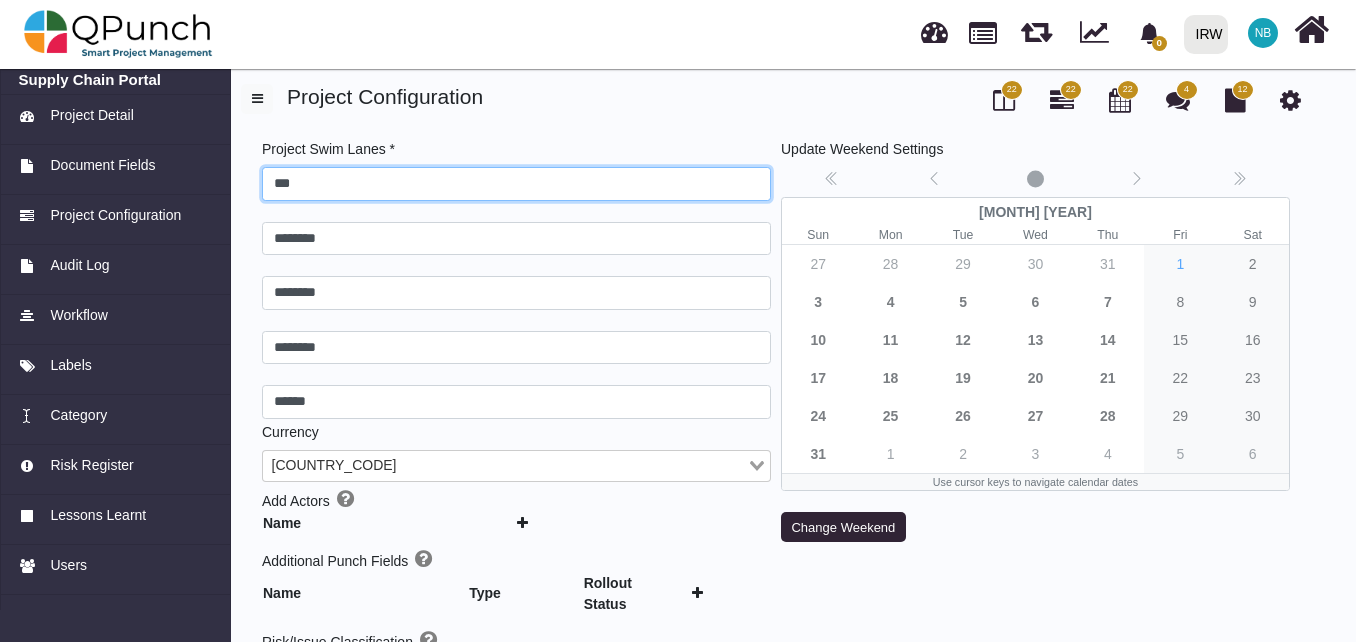 click on "***" at bounding box center [516, 184] 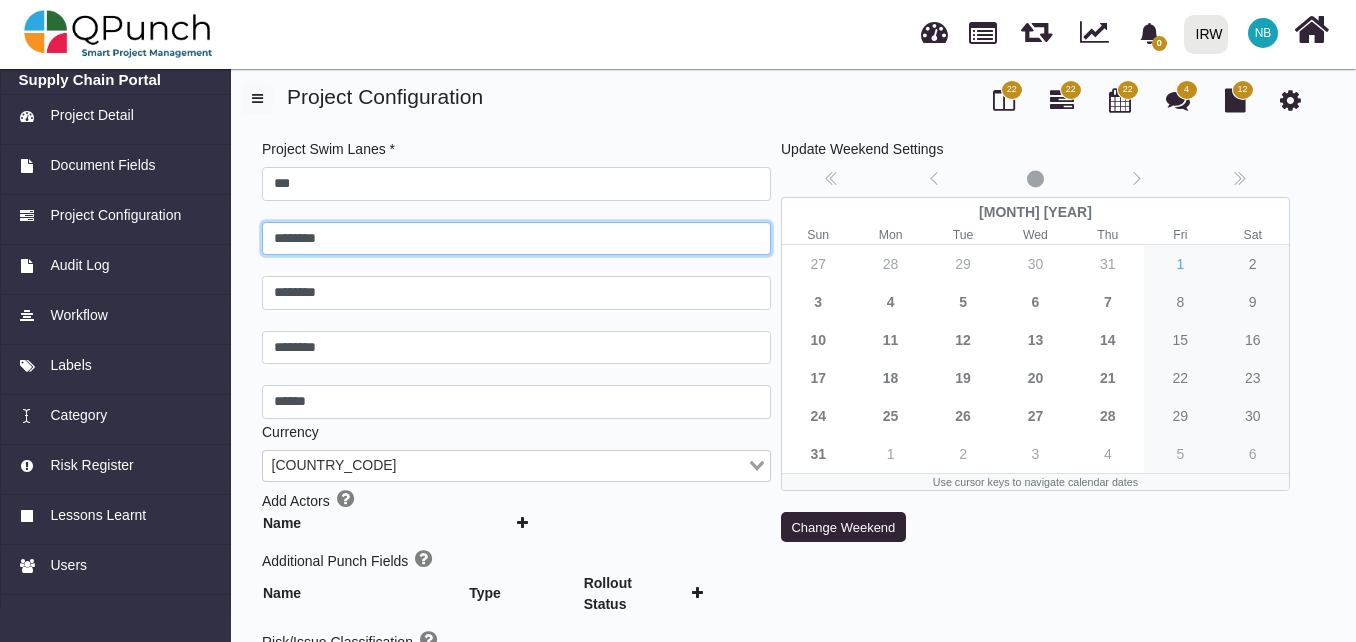 click on "********" at bounding box center (516, 239) 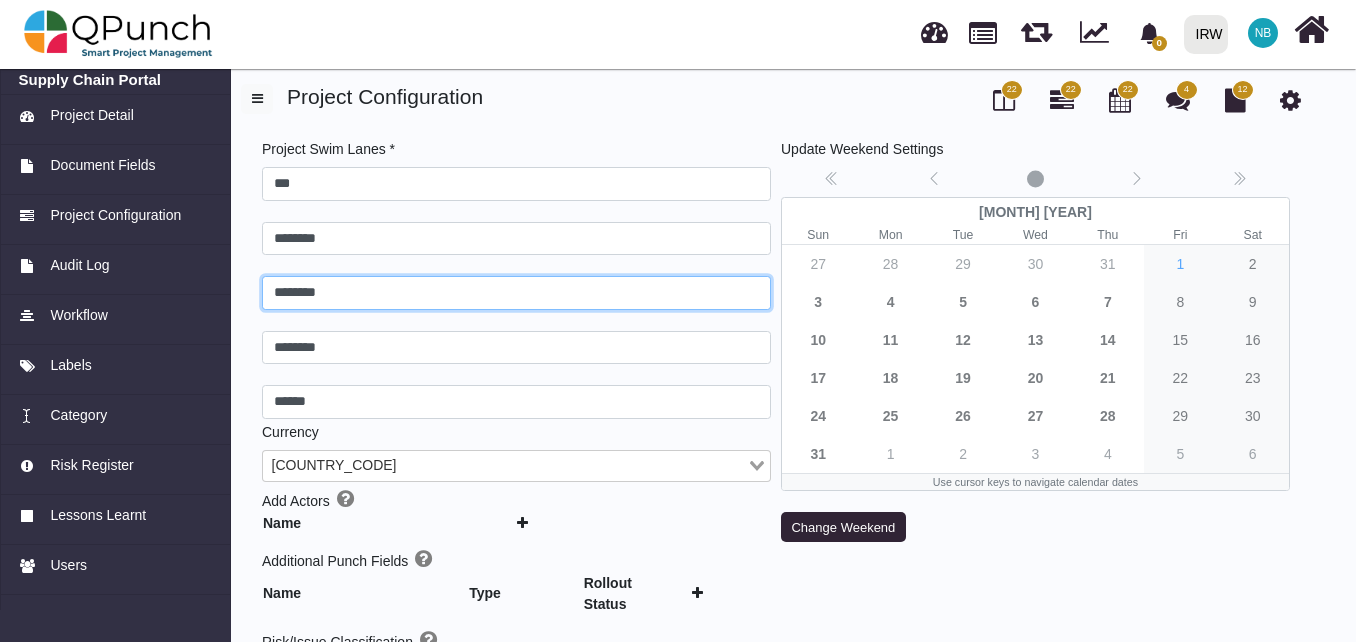 click on "********" at bounding box center [516, 293] 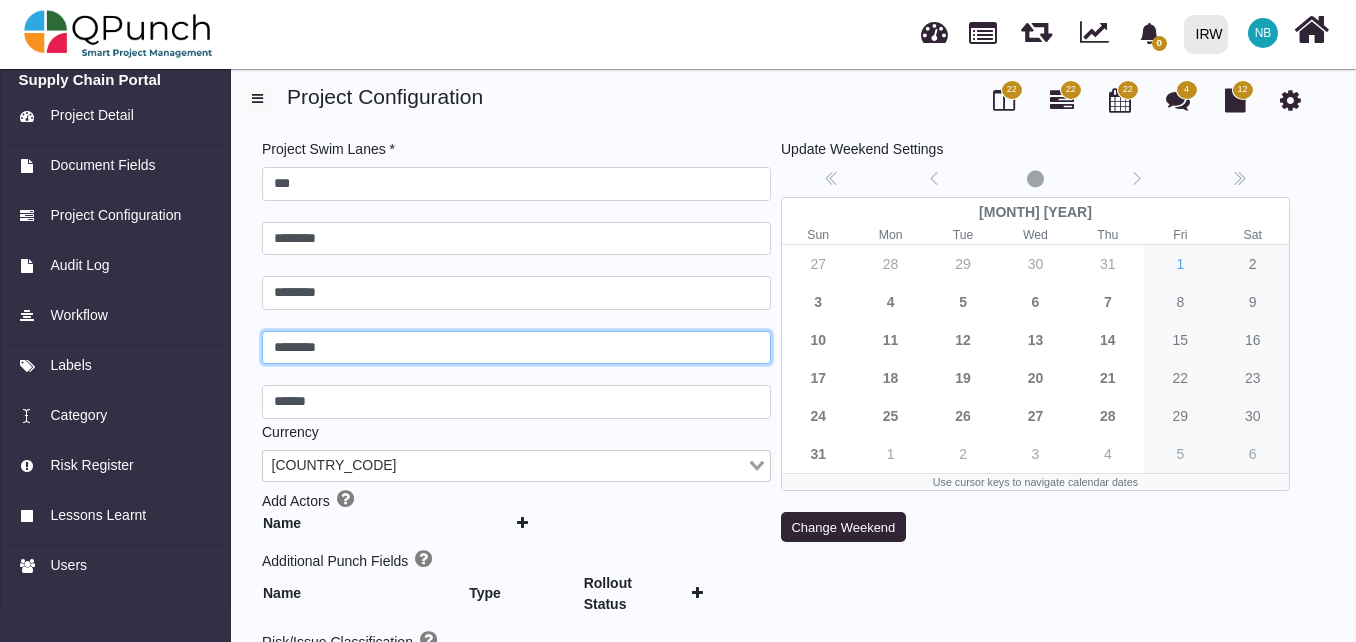 click on "********" at bounding box center [516, 348] 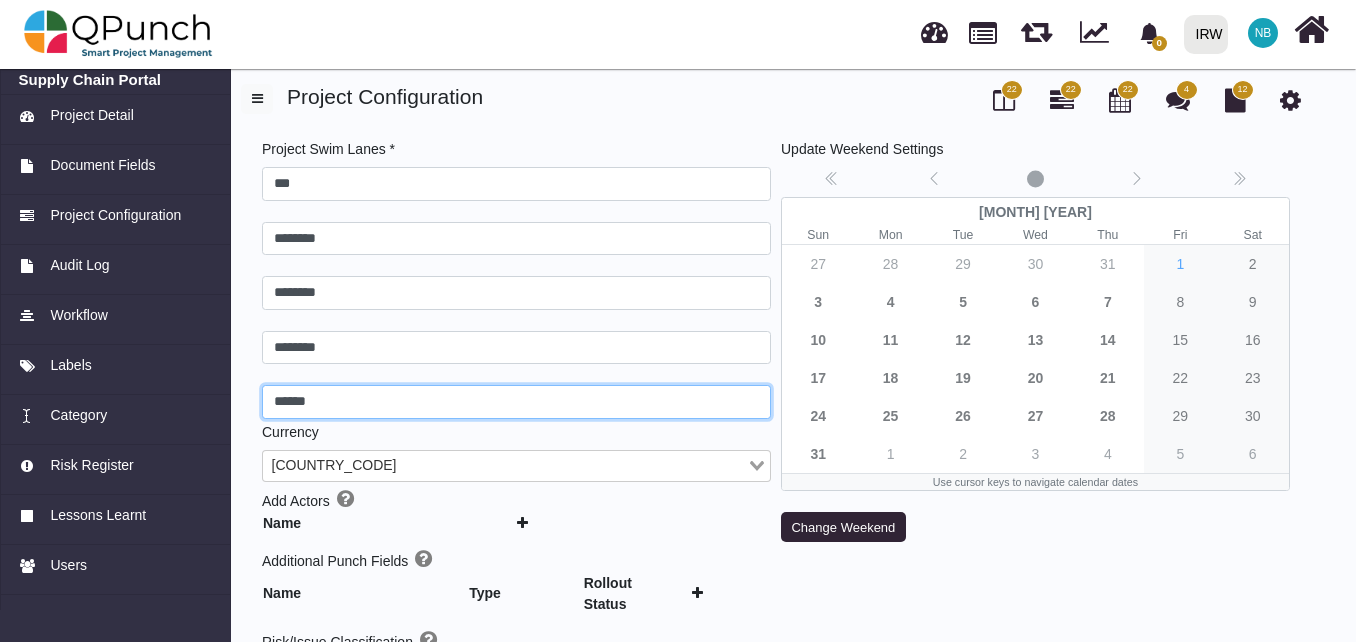 click on "******" at bounding box center (516, 402) 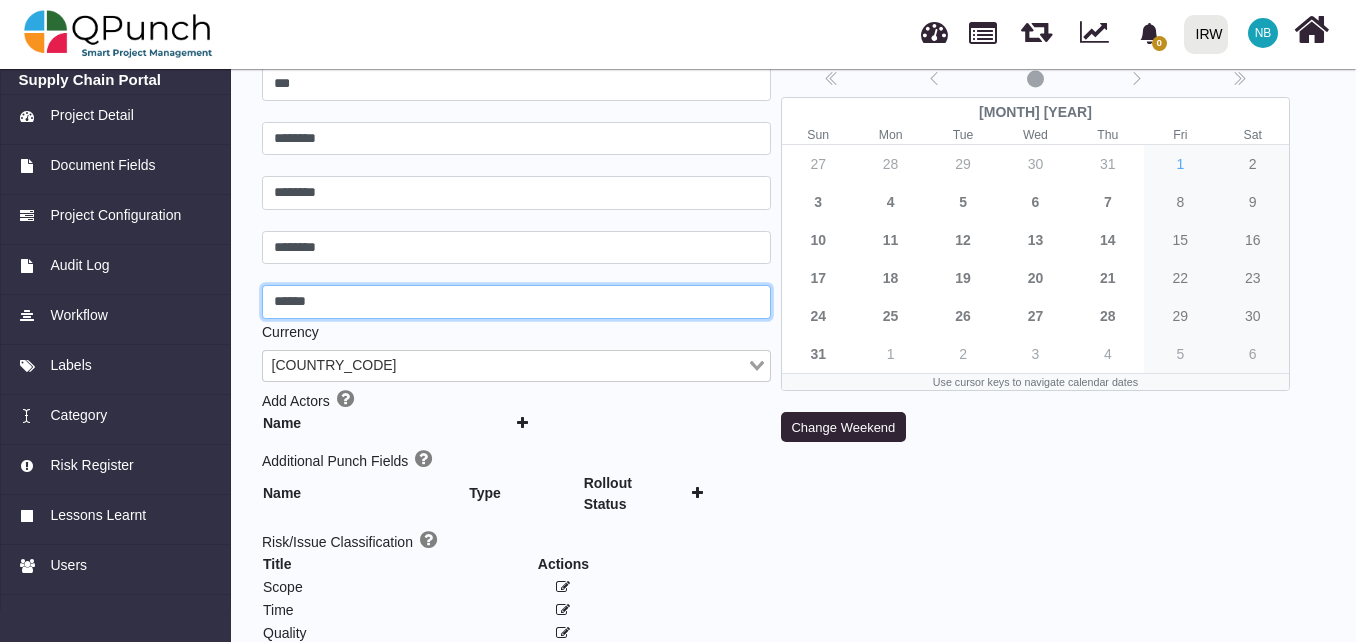 scroll, scrollTop: 200, scrollLeft: 0, axis: vertical 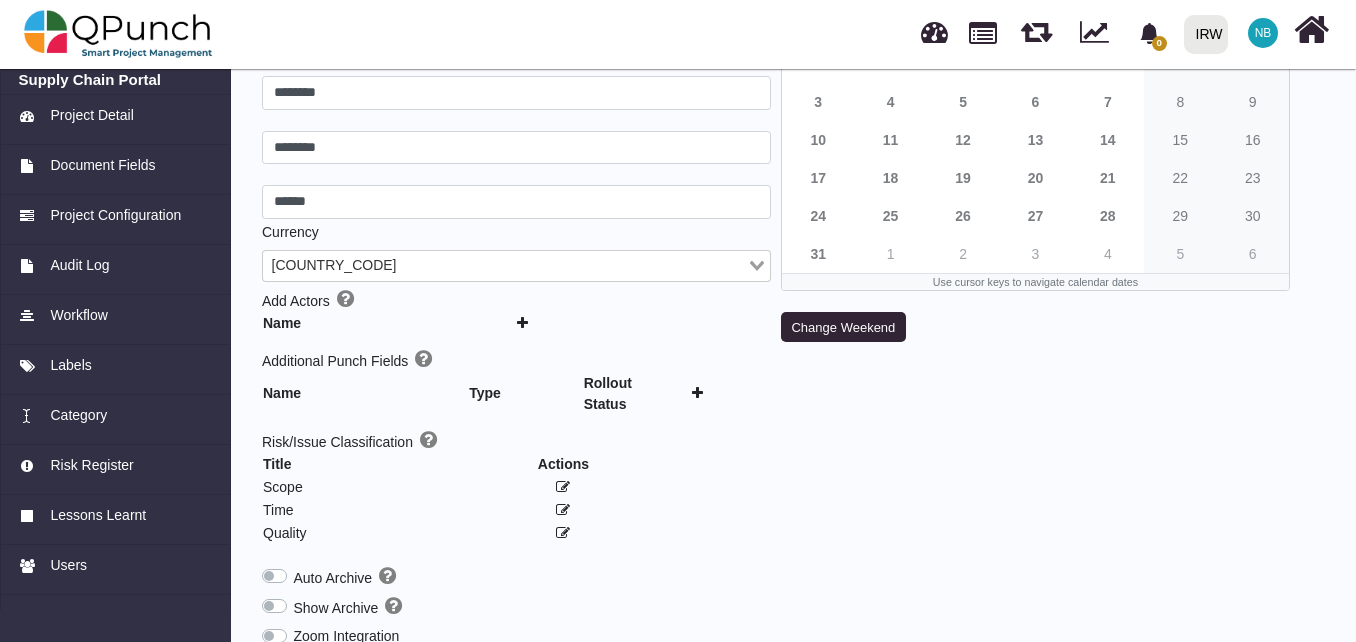 click at bounding box center [563, 510] 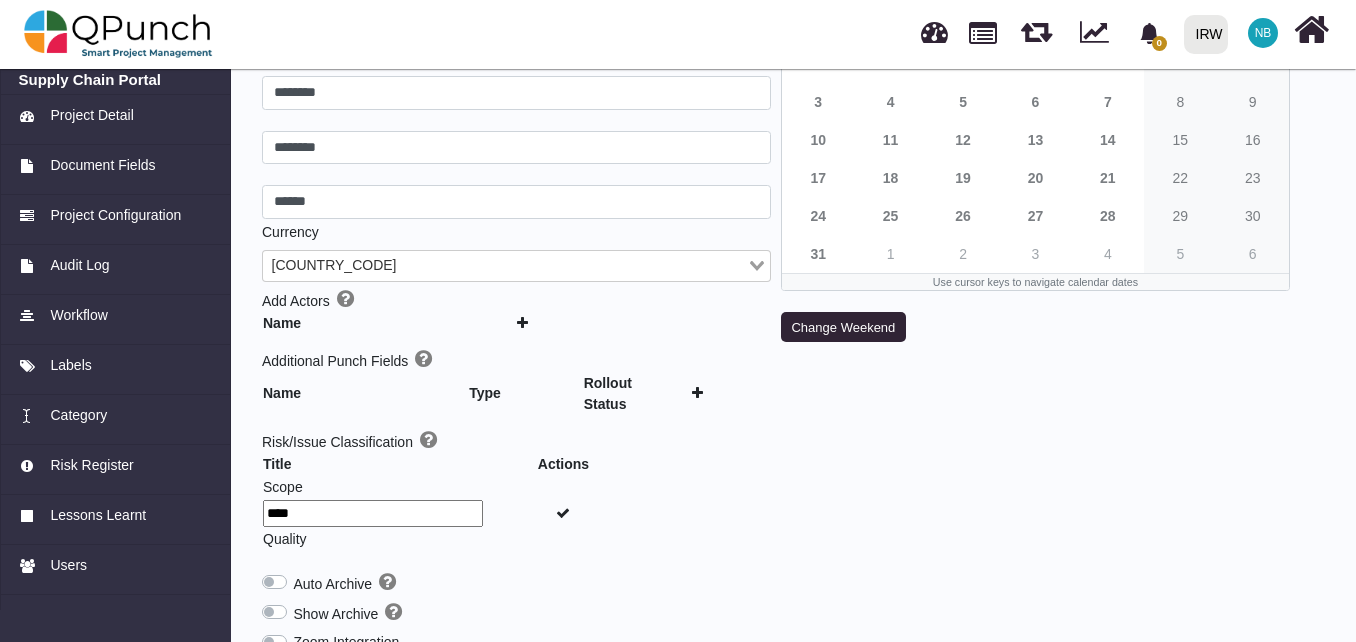 click on "****" at bounding box center (373, 513) 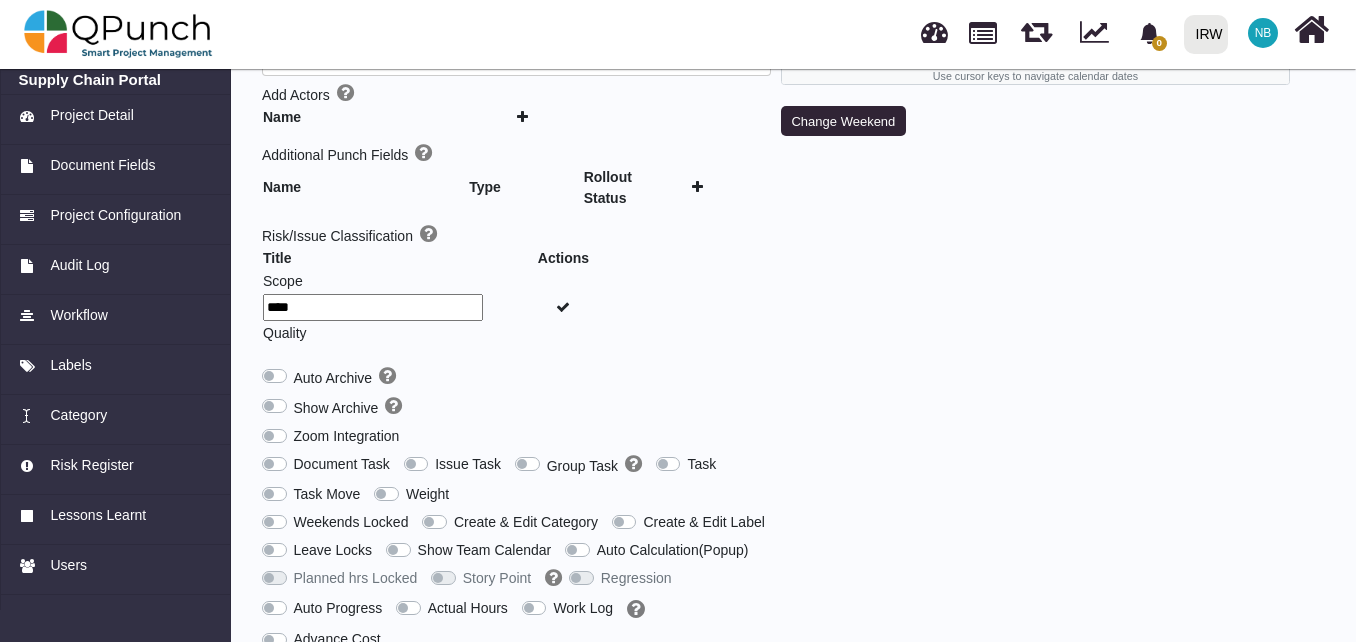 scroll, scrollTop: 493, scrollLeft: 0, axis: vertical 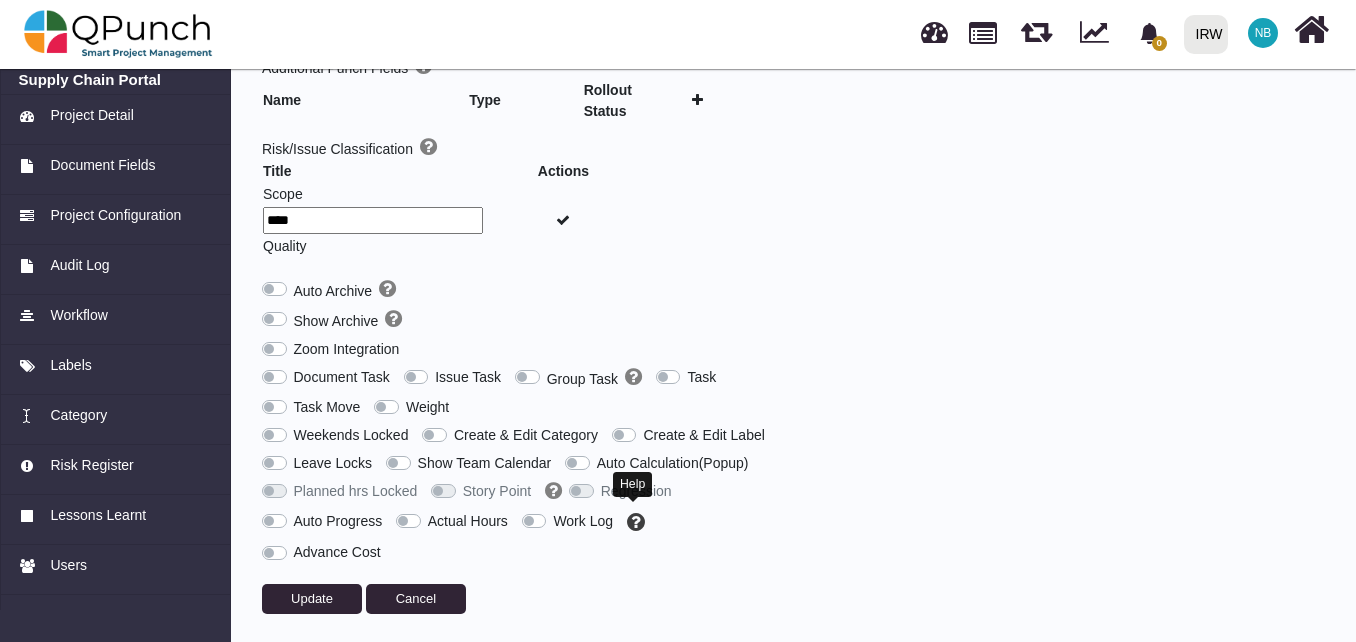 click at bounding box center (636, 521) 